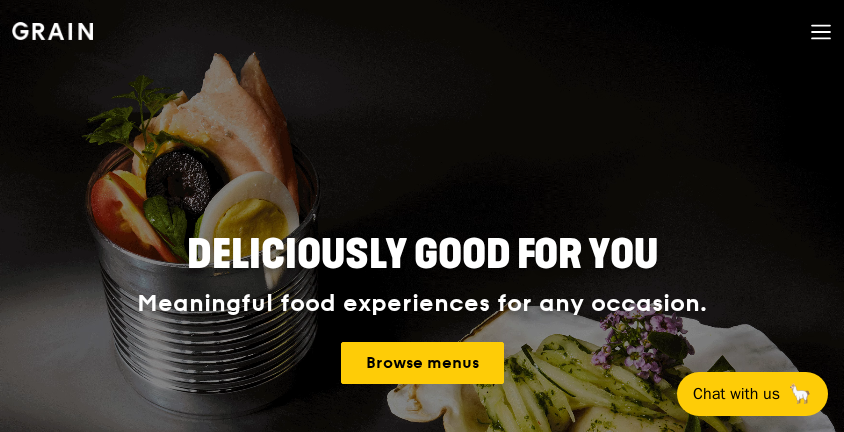 scroll, scrollTop: 0, scrollLeft: 0, axis: both 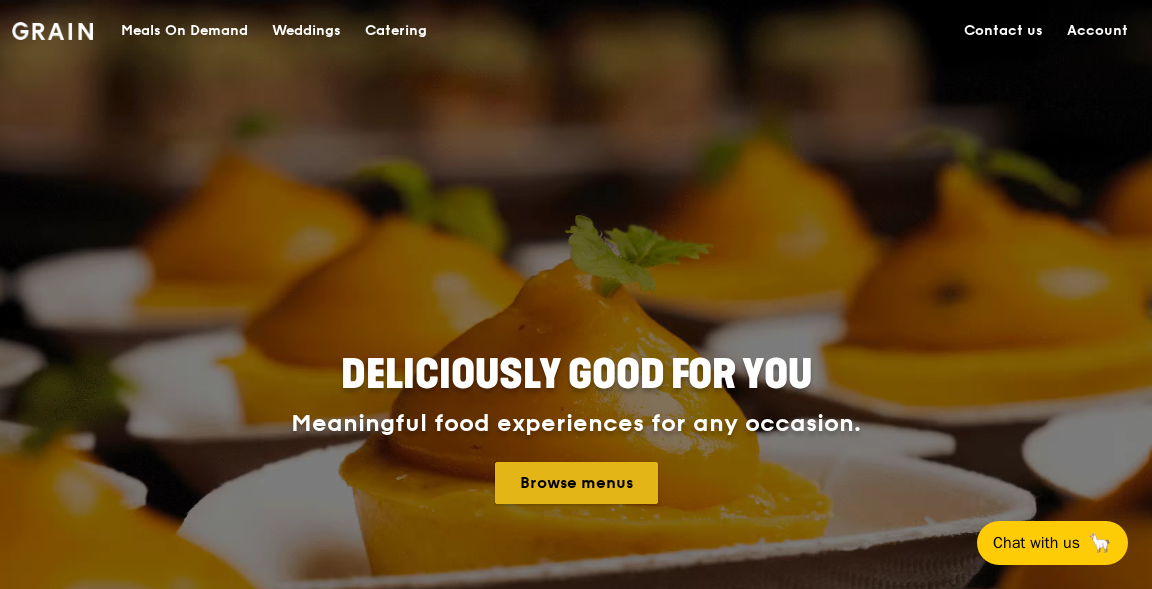 click on "Browse menus" at bounding box center [576, 483] 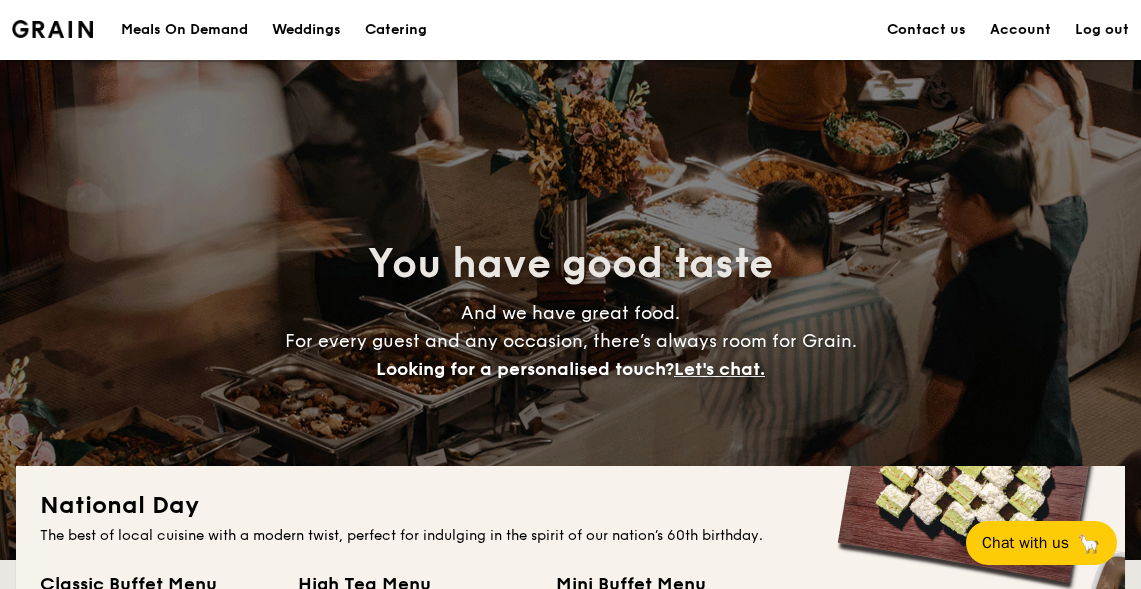 scroll, scrollTop: 0, scrollLeft: 0, axis: both 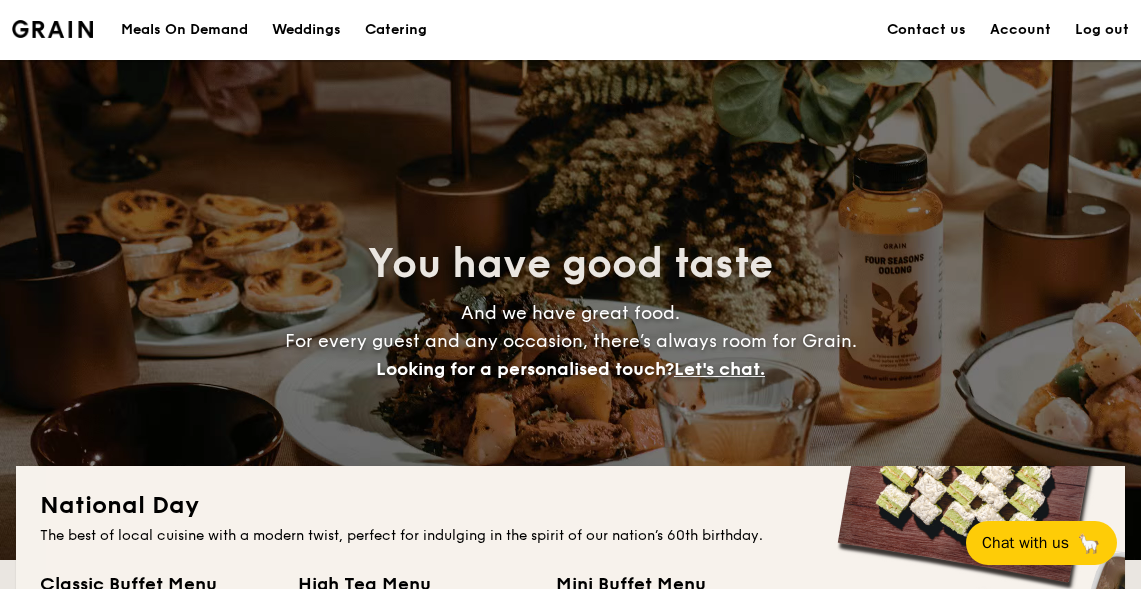 click on "Account" at bounding box center [1020, 30] 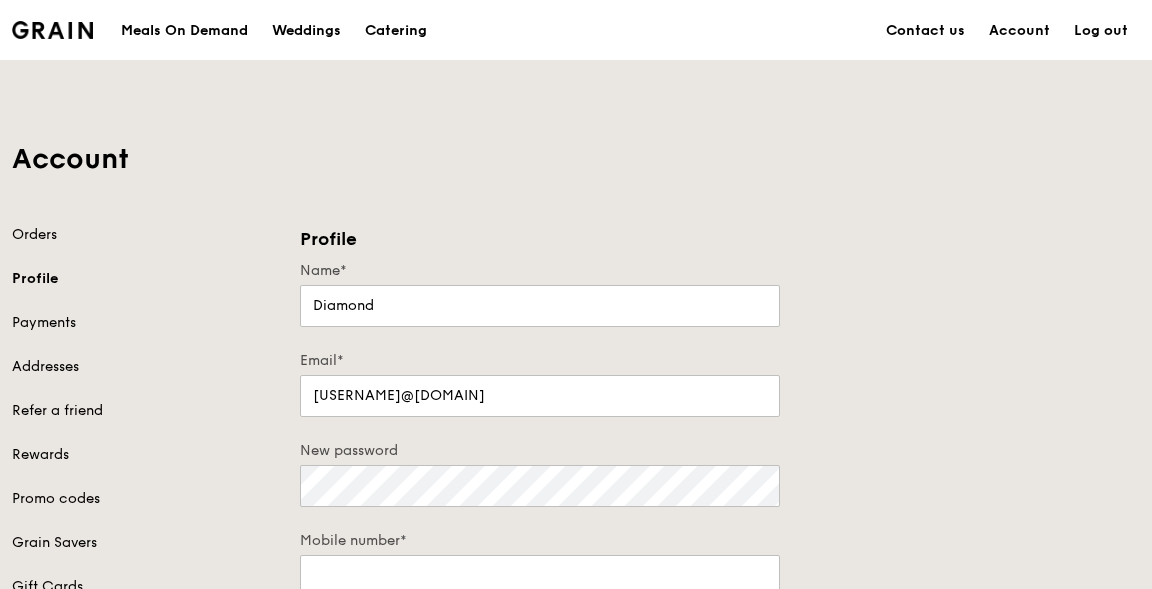 scroll, scrollTop: 274, scrollLeft: 0, axis: vertical 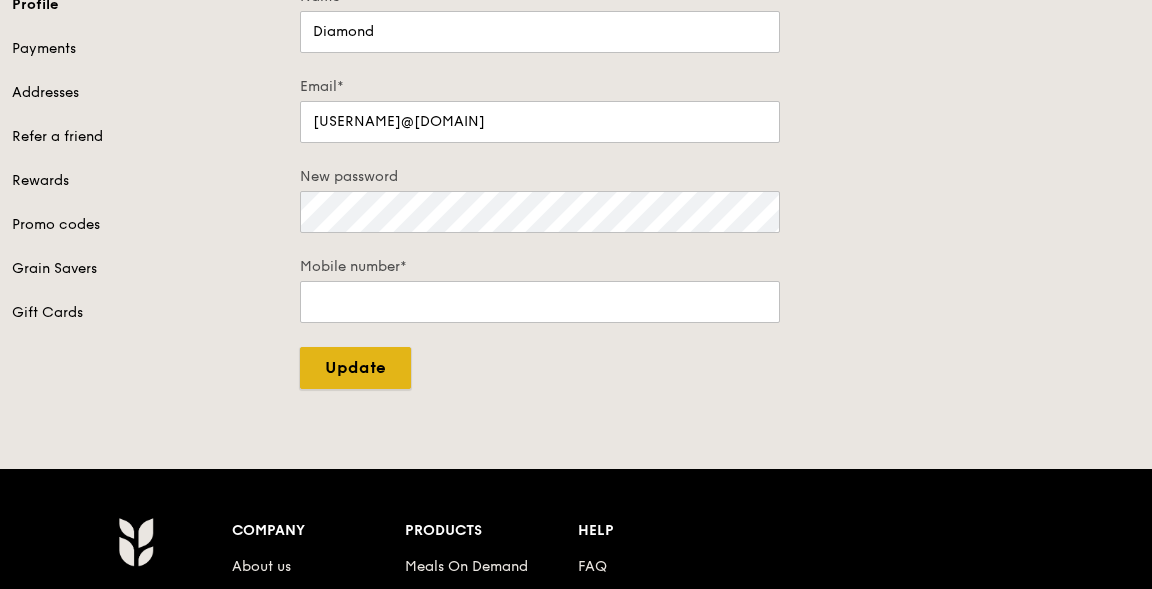 click on "Update" at bounding box center [355, 368] 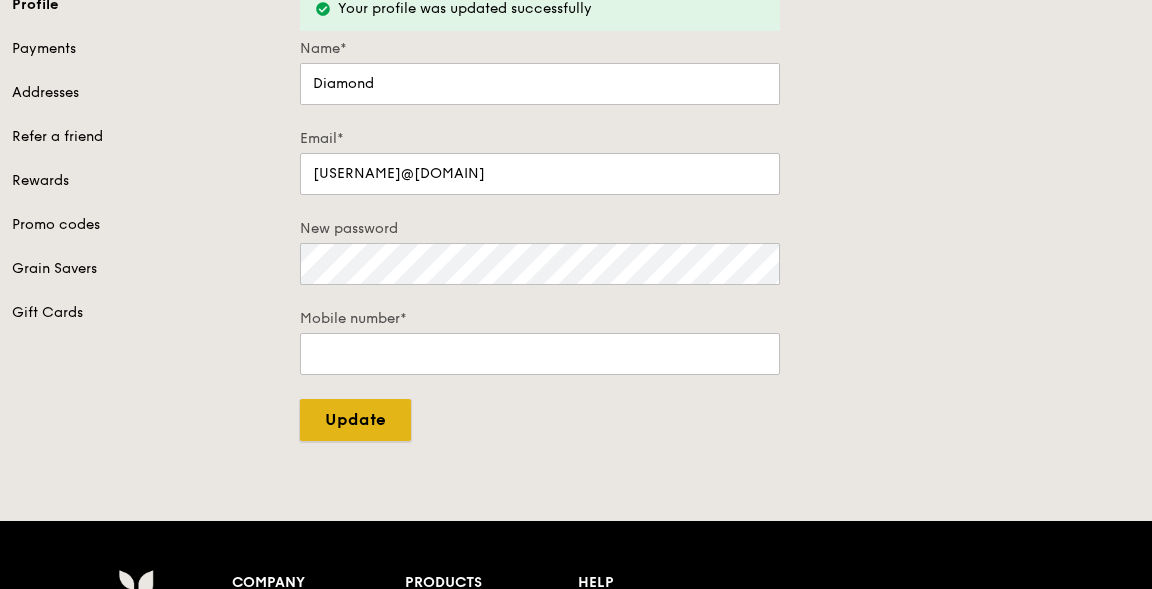 click on "Update" at bounding box center [355, 420] 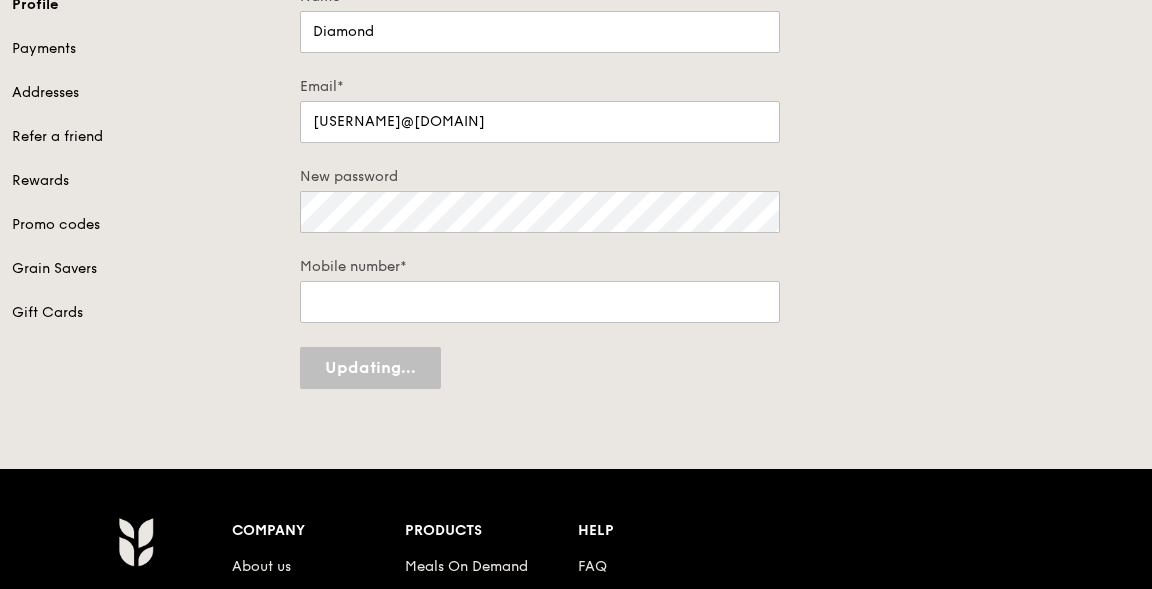 type on "Update" 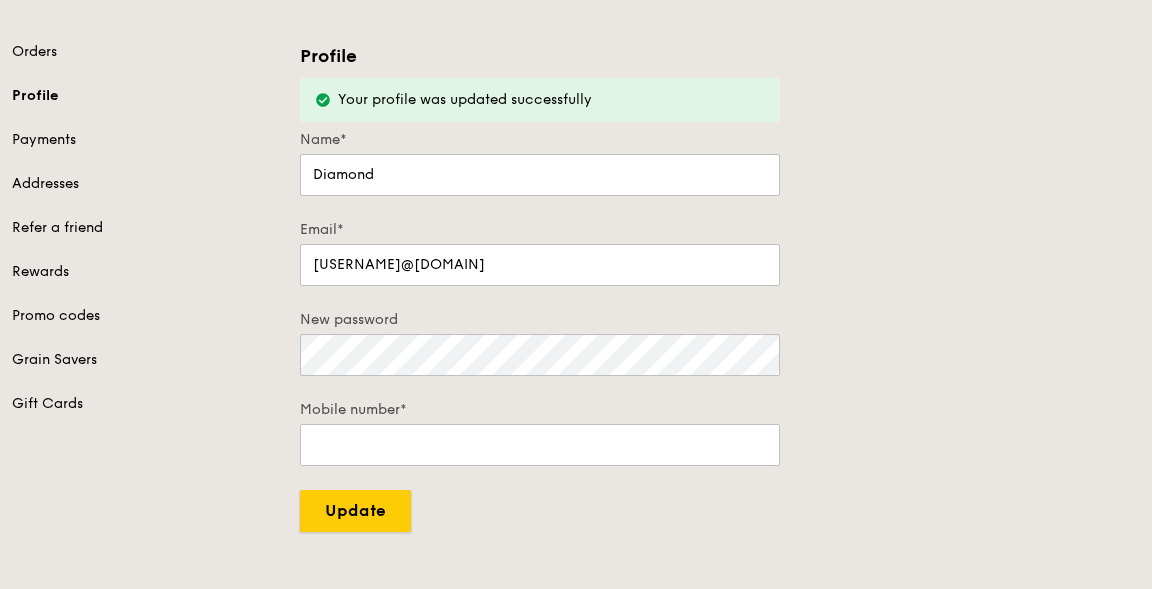 scroll, scrollTop: 0, scrollLeft: 0, axis: both 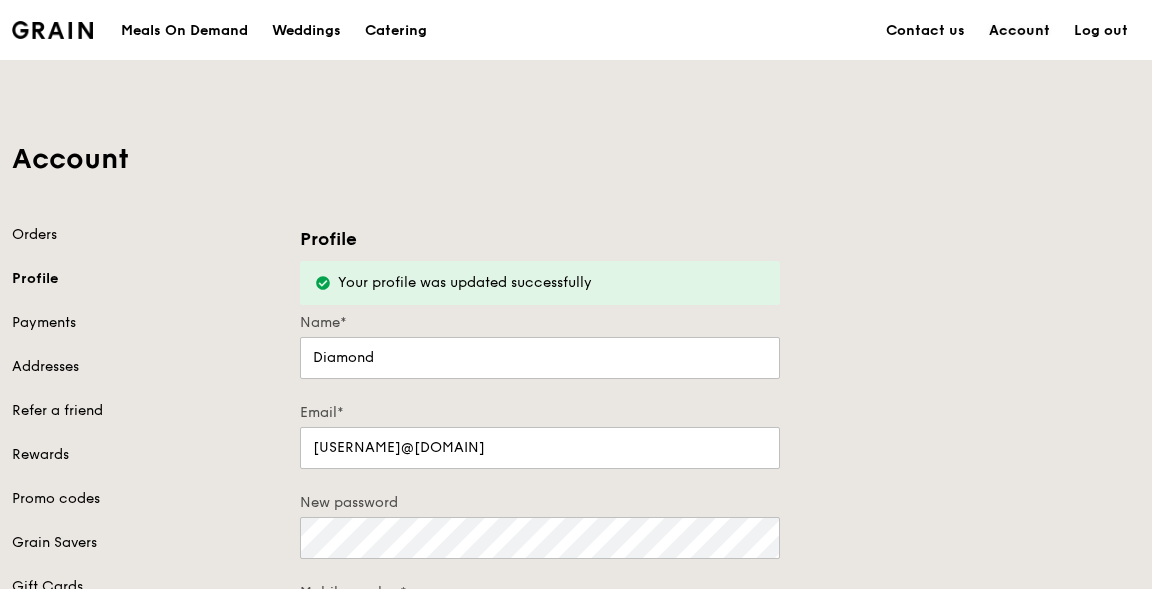 click on "Account" at bounding box center [1019, 31] 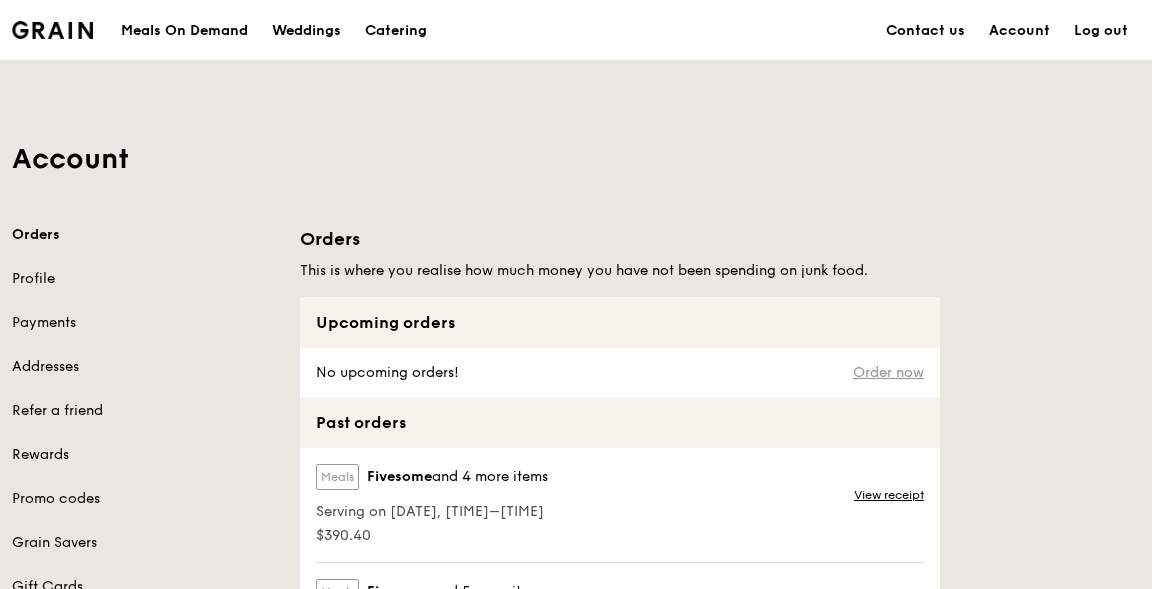 click on "Order now" at bounding box center (888, 373) 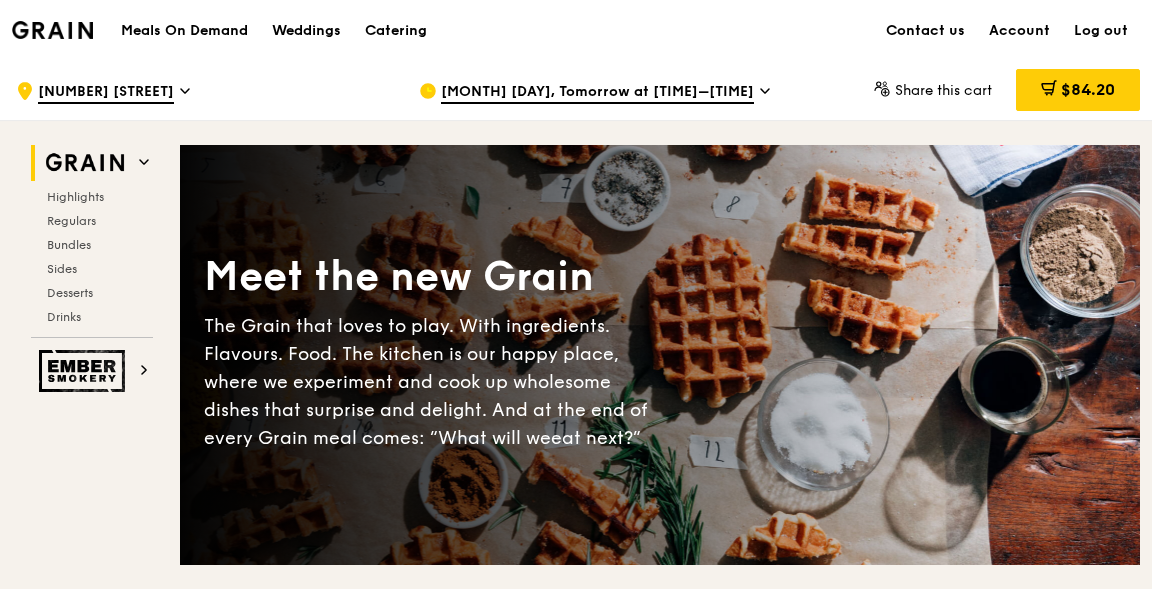 click on "[MONTH] [DAY], Tomorrow at [TIME]–[TIME]" at bounding box center (597, 93) 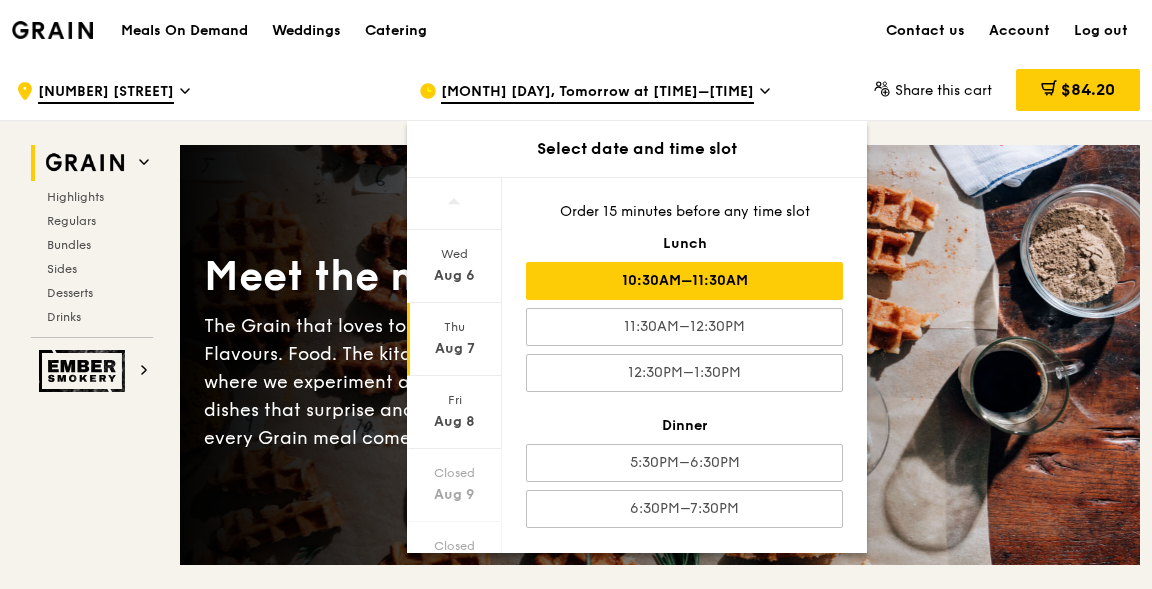 click on "10:30AM–11:30AM" at bounding box center [684, 281] 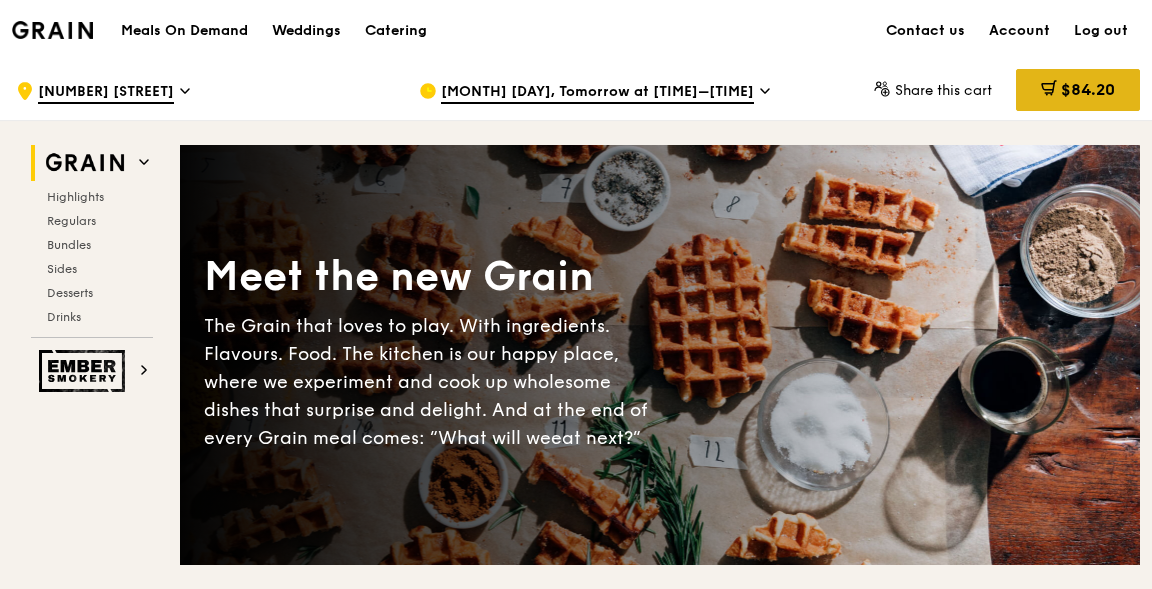 click on "$84.20" at bounding box center [1088, 89] 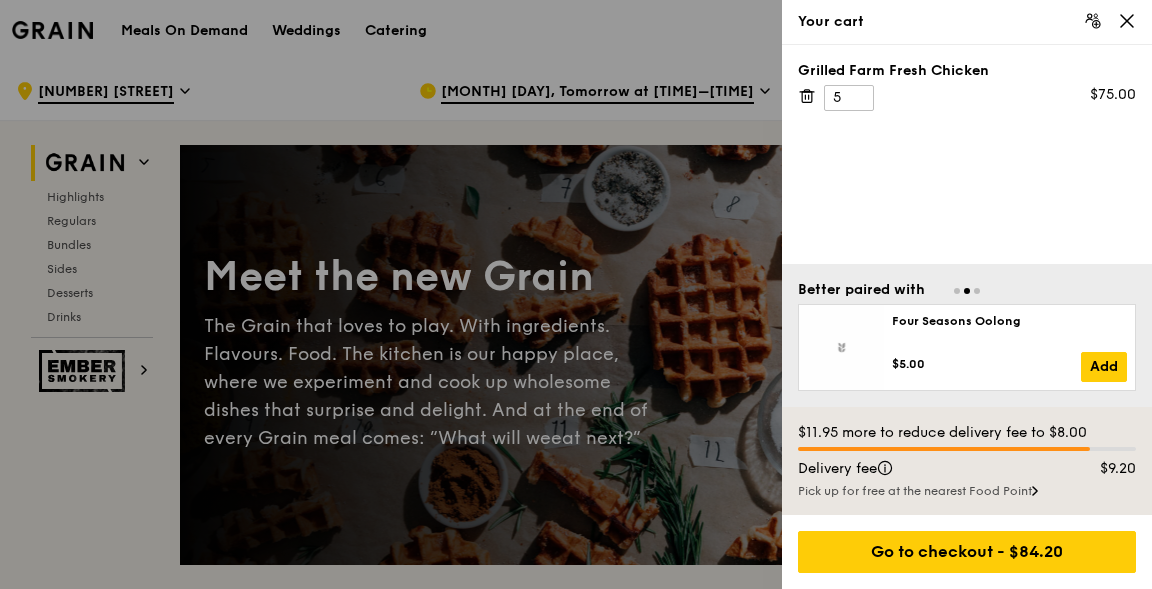 click 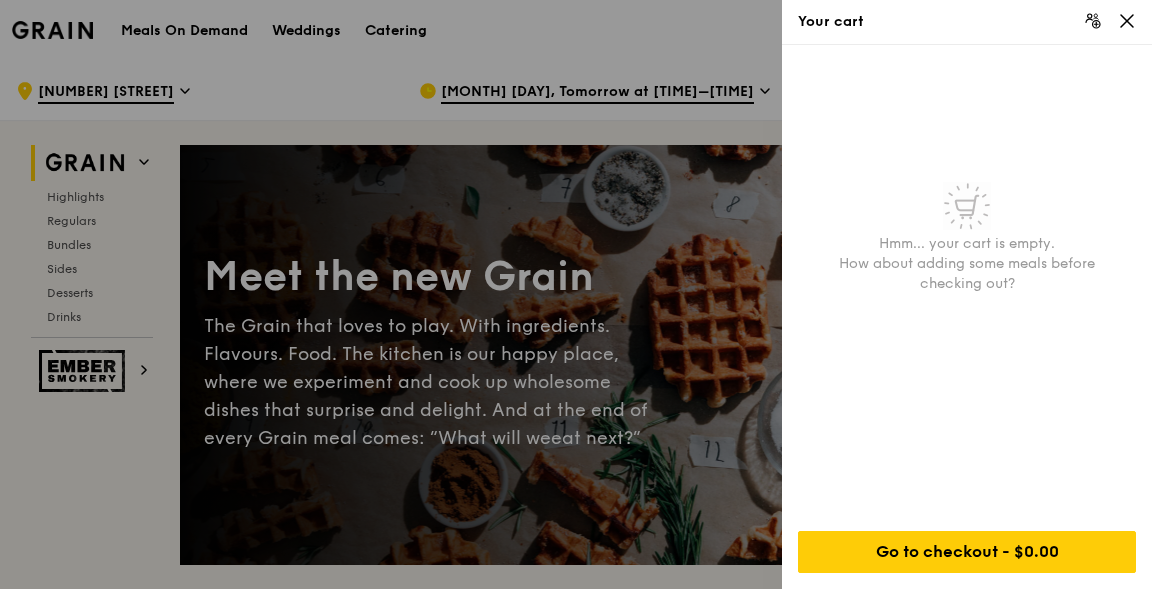 click on "Your cart" at bounding box center [967, 22] 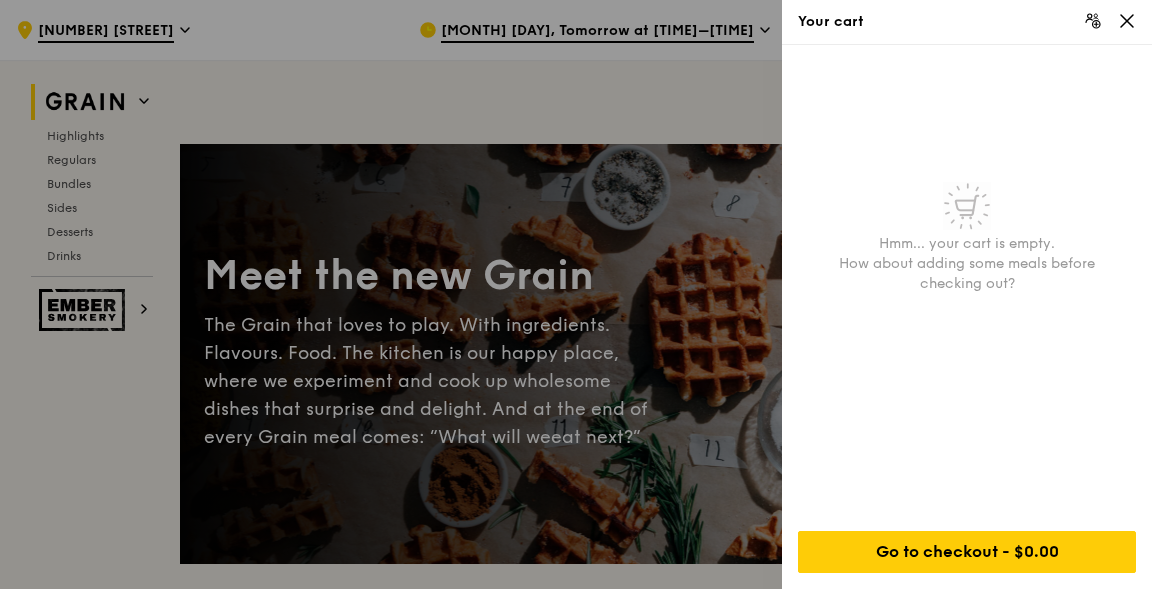 scroll, scrollTop: 182, scrollLeft: 0, axis: vertical 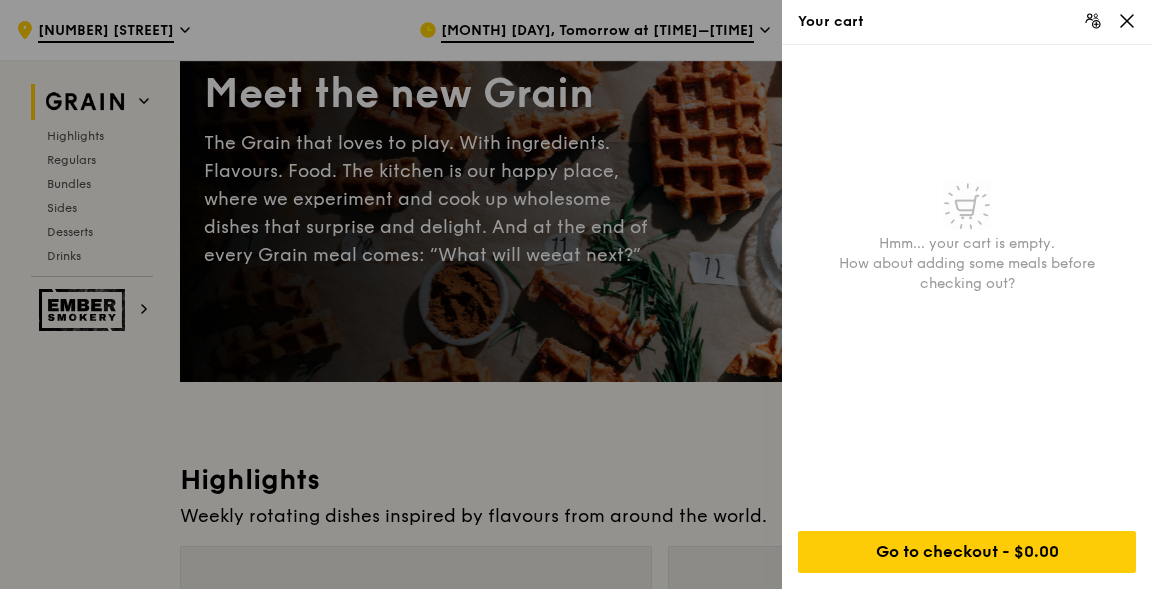 click at bounding box center [576, 294] 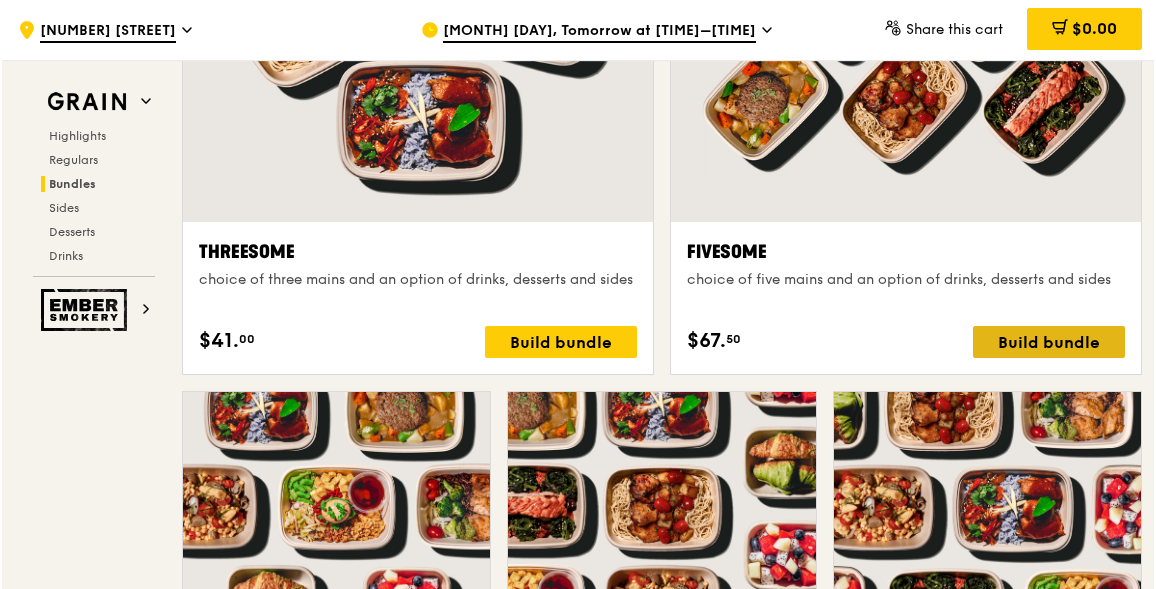 scroll, scrollTop: 3823, scrollLeft: 0, axis: vertical 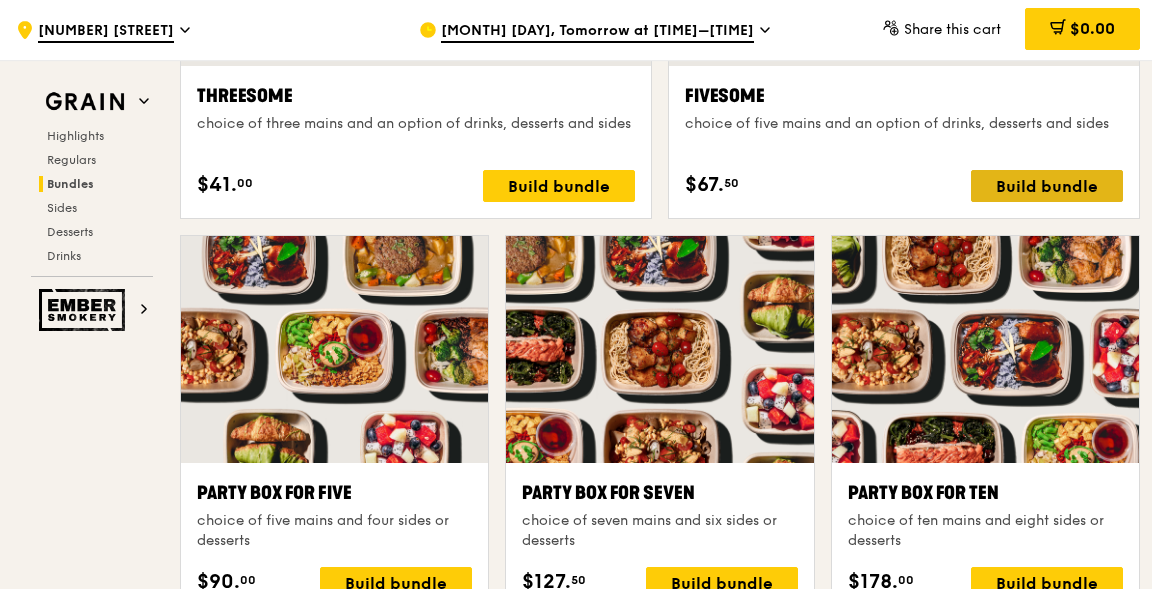 click on "Build bundle" at bounding box center [1047, 186] 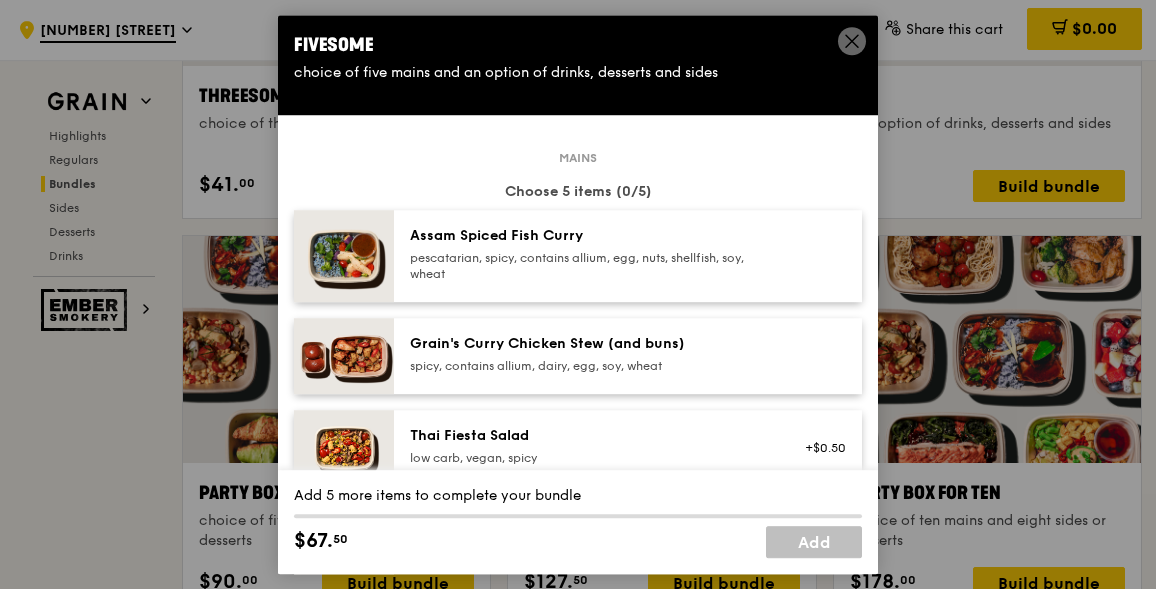 scroll, scrollTop: 272, scrollLeft: 0, axis: vertical 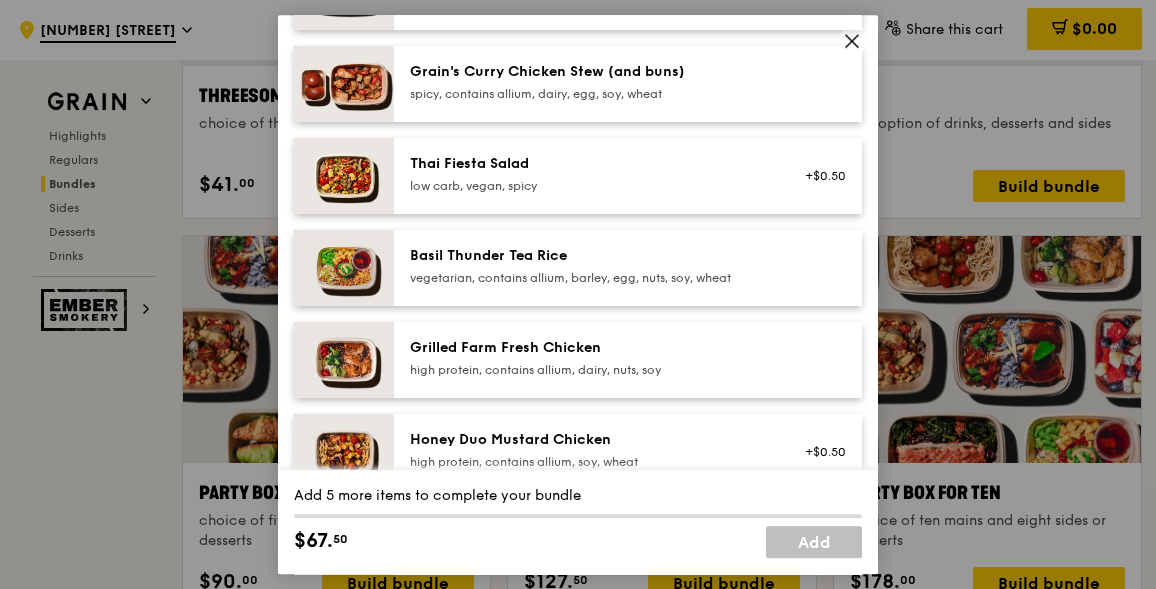 click on "Grilled Farm Fresh Chicken
high protein, contains allium, dairy, nuts, soy" at bounding box center [589, 358] 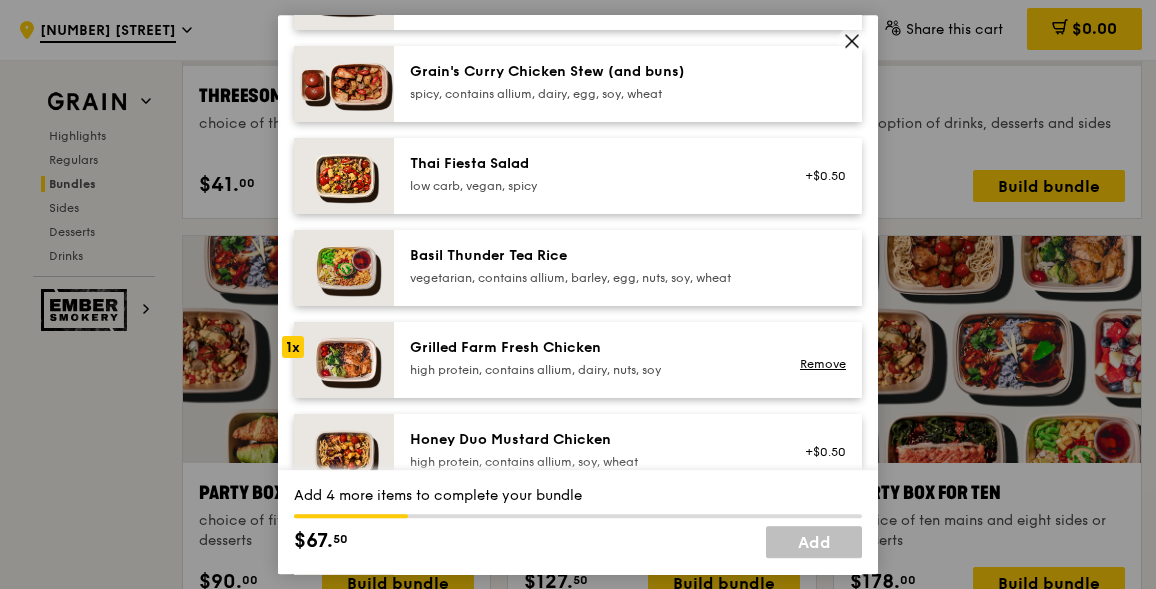 click on "high protein, contains allium, dairy, nuts, soy" at bounding box center (589, 370) 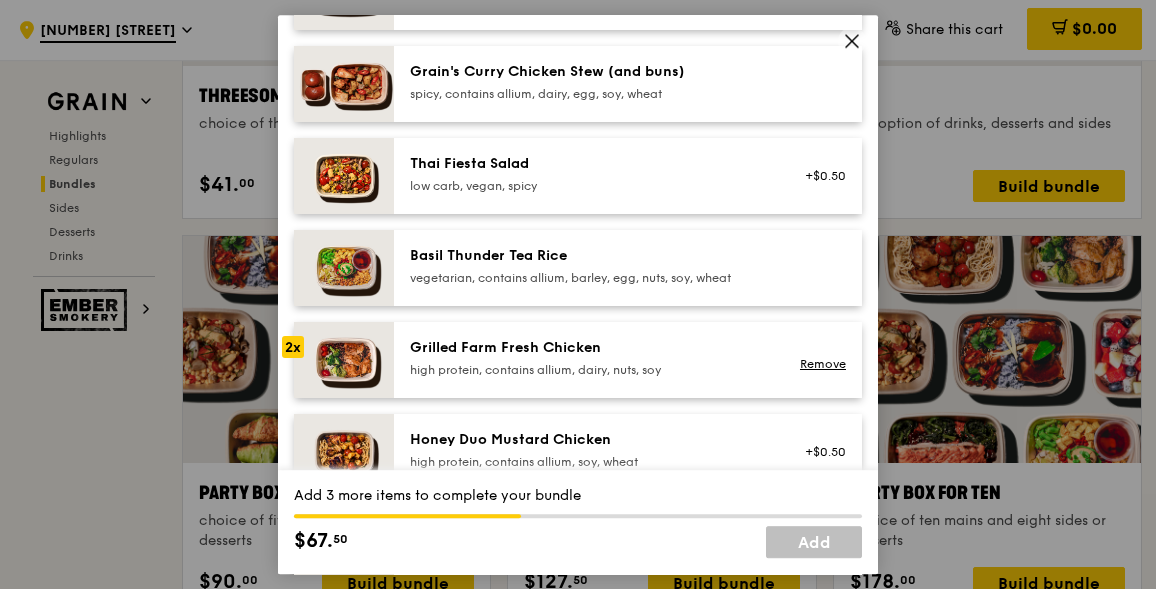 click on "high protein, contains allium, dairy, nuts, soy" at bounding box center [589, 370] 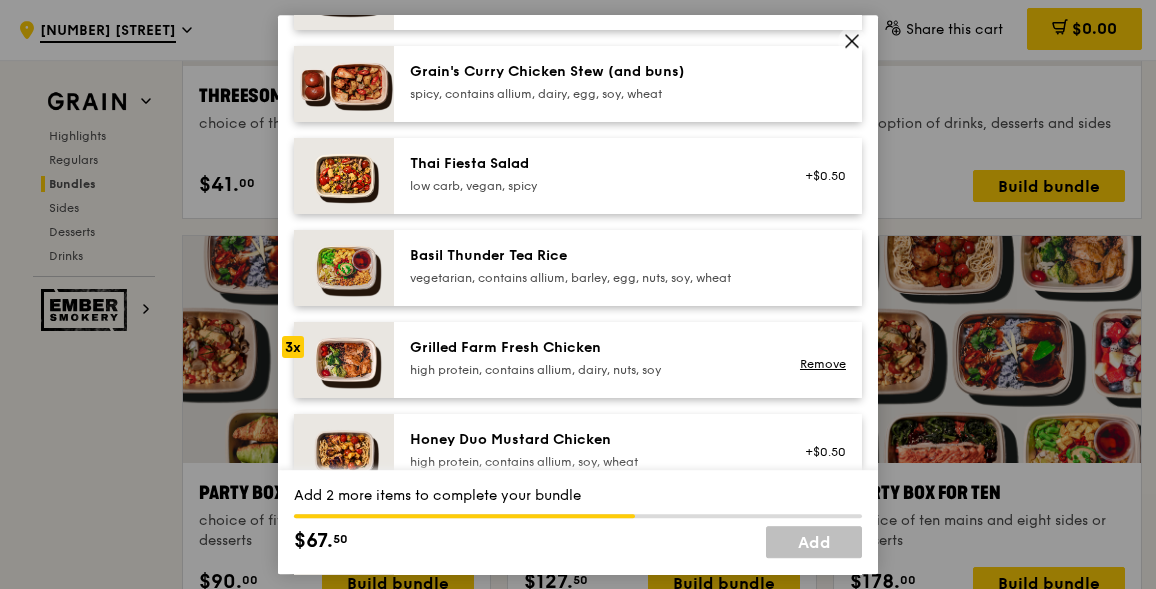scroll, scrollTop: 323, scrollLeft: 0, axis: vertical 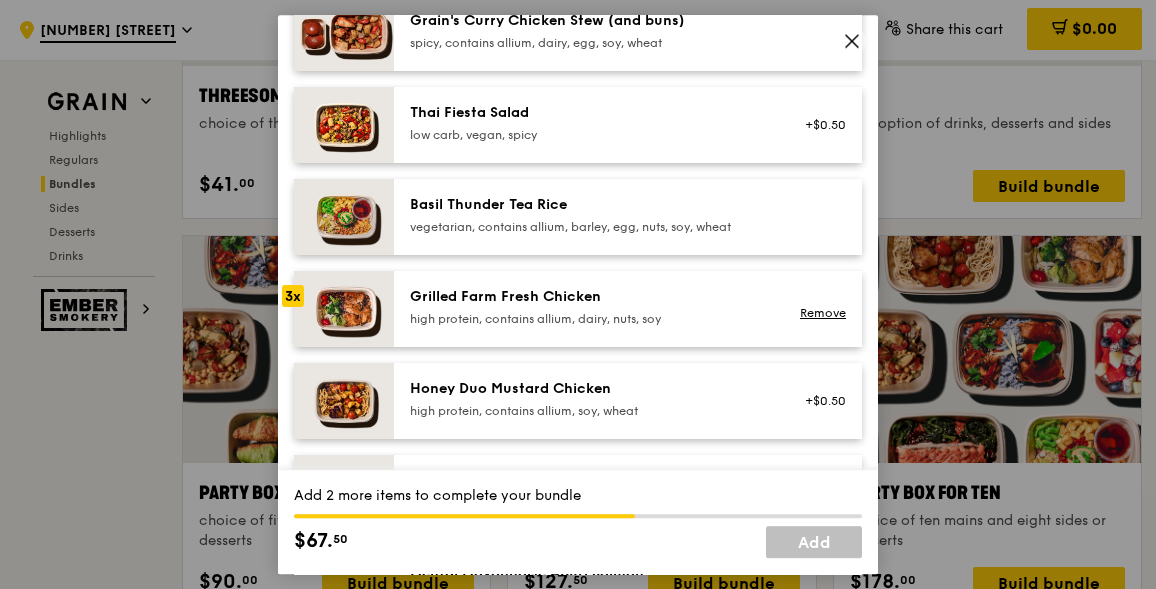 click on "Honey Duo Mustard Chicken
high protein, contains allium, soy, wheat
+$0.50" at bounding box center [628, 401] 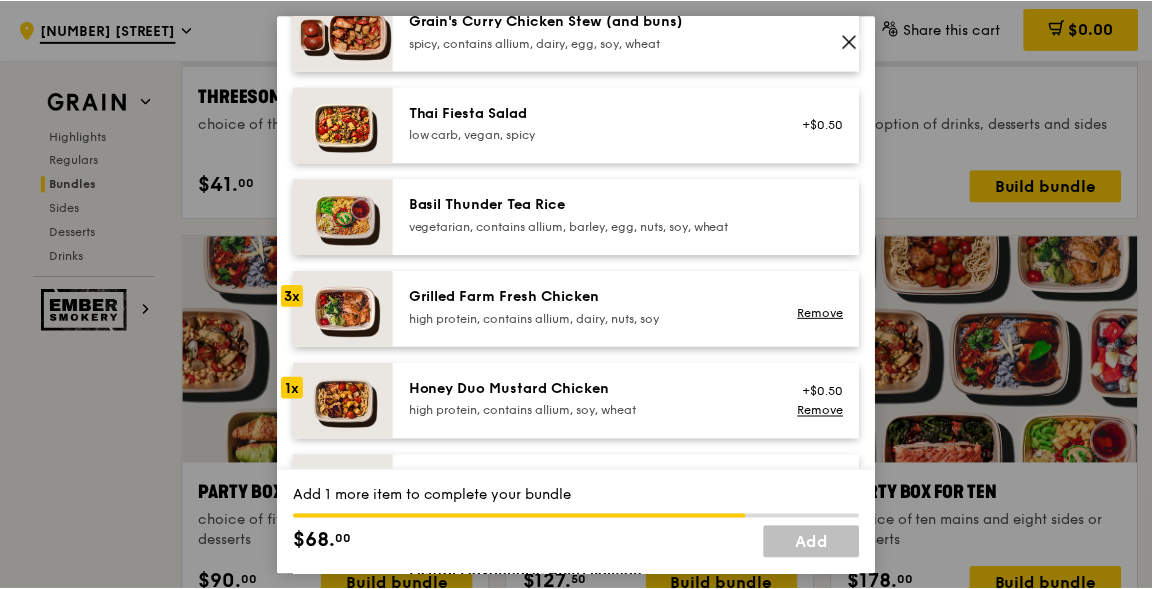 scroll, scrollTop: 363, scrollLeft: 0, axis: vertical 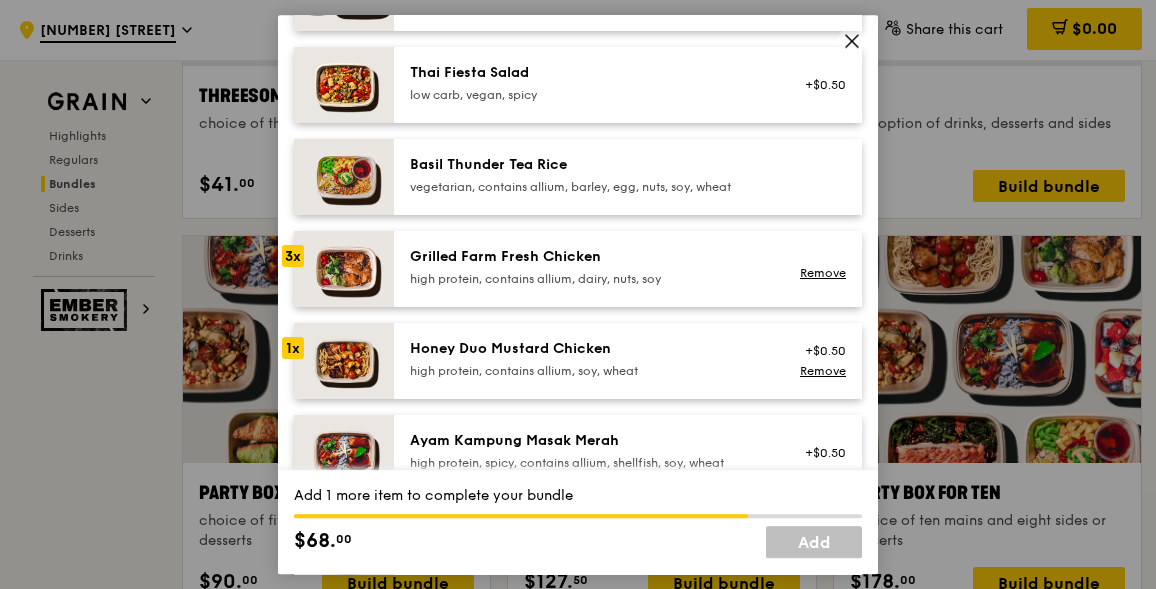 click on "Honey Duo Mustard Chicken
high protein, contains allium, soy, wheat
+$0.50
Remove" at bounding box center (628, 361) 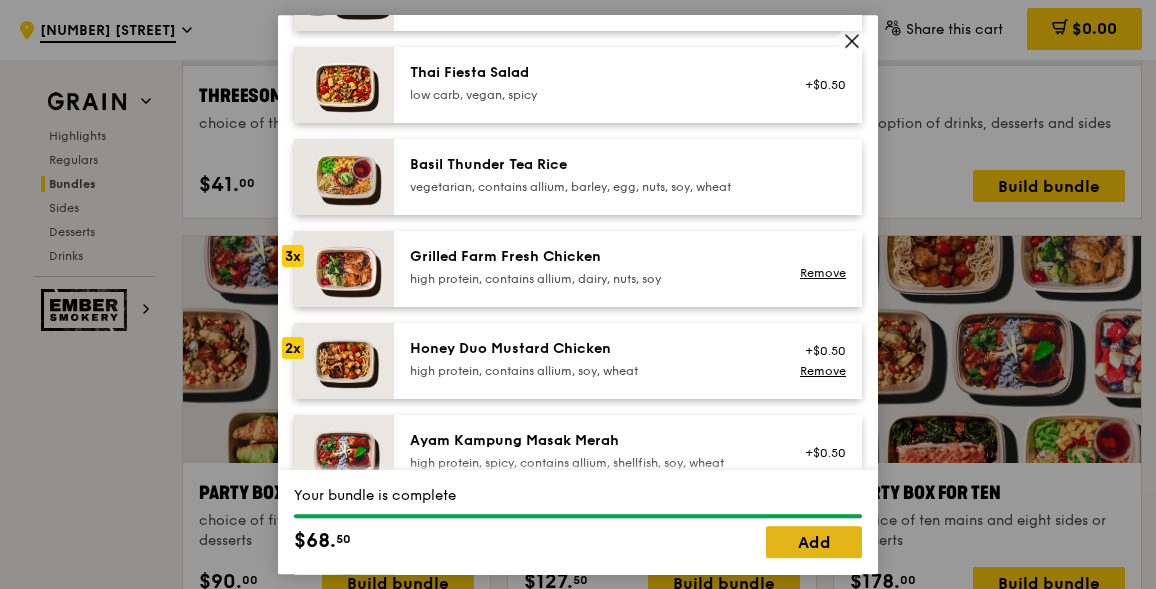 click on "Add" at bounding box center [814, 542] 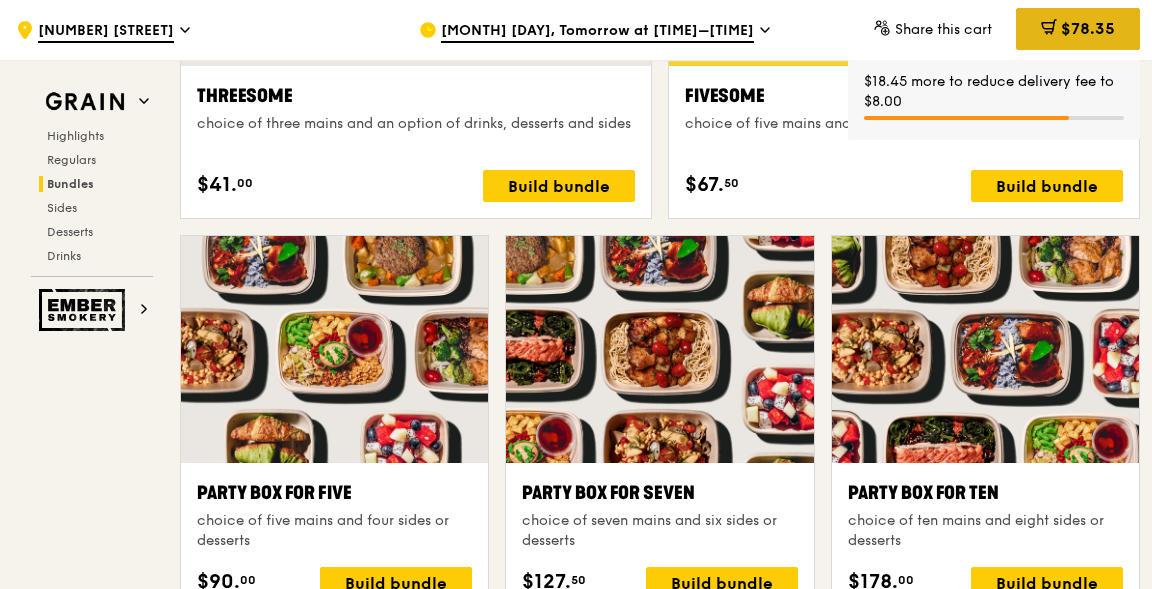 click on "$78.35" at bounding box center [1088, 28] 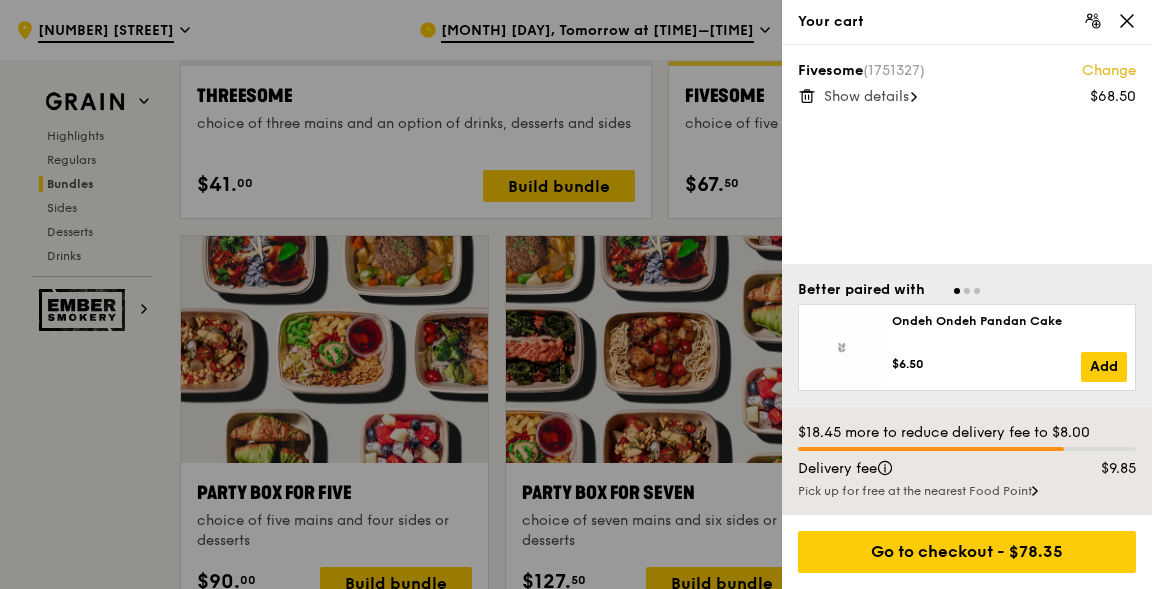 click on "$78.35" at bounding box center (1088, 28) 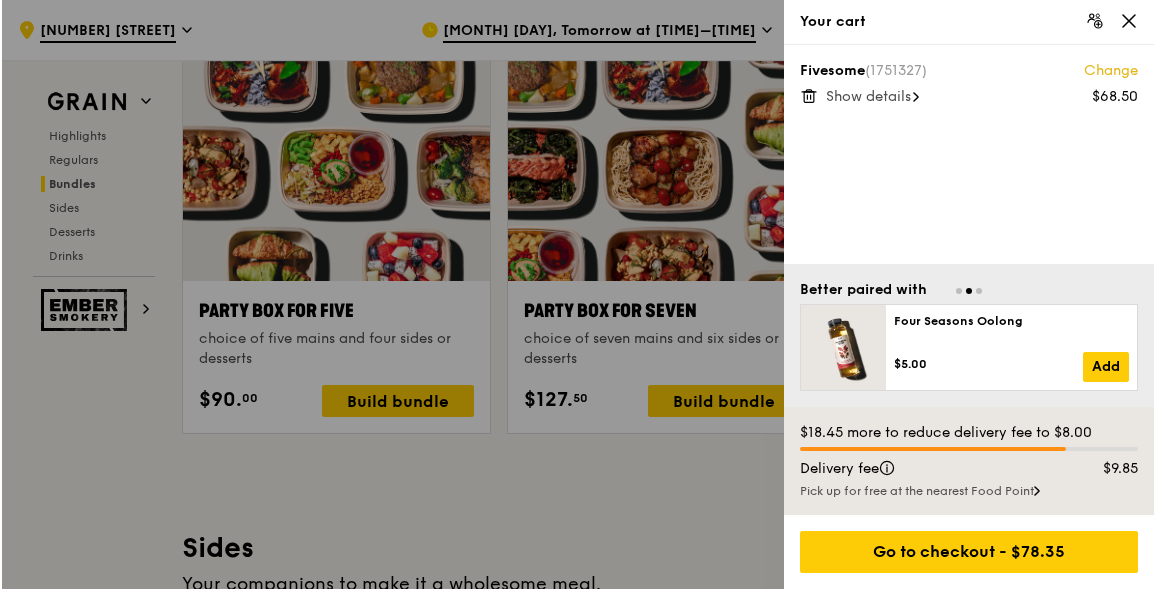 scroll, scrollTop: 3732, scrollLeft: 0, axis: vertical 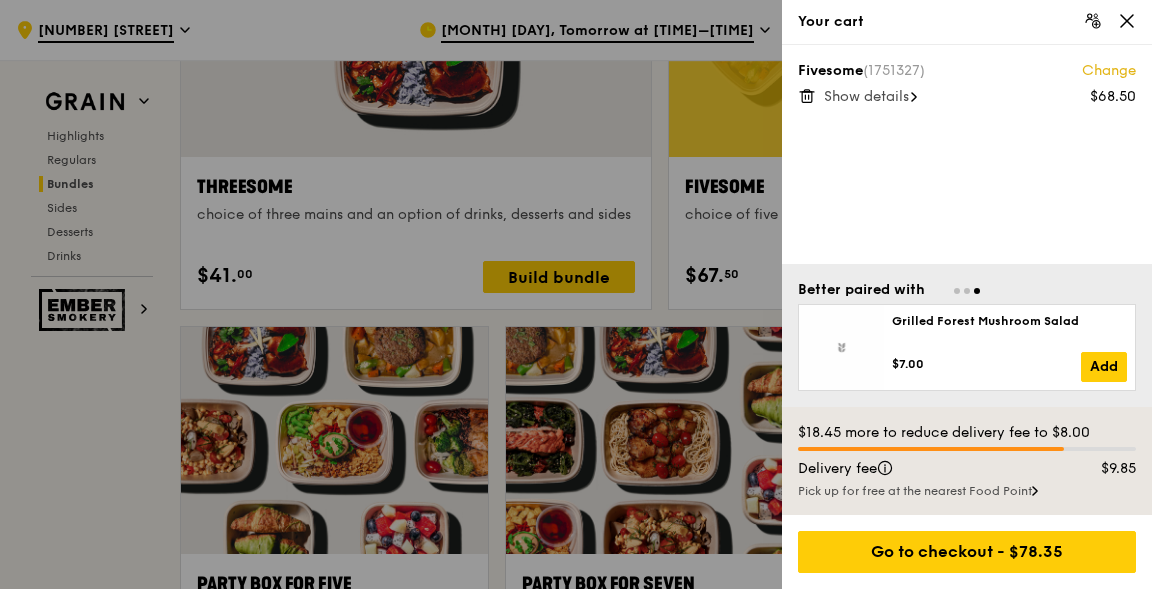 click on "Show details" at bounding box center (866, 96) 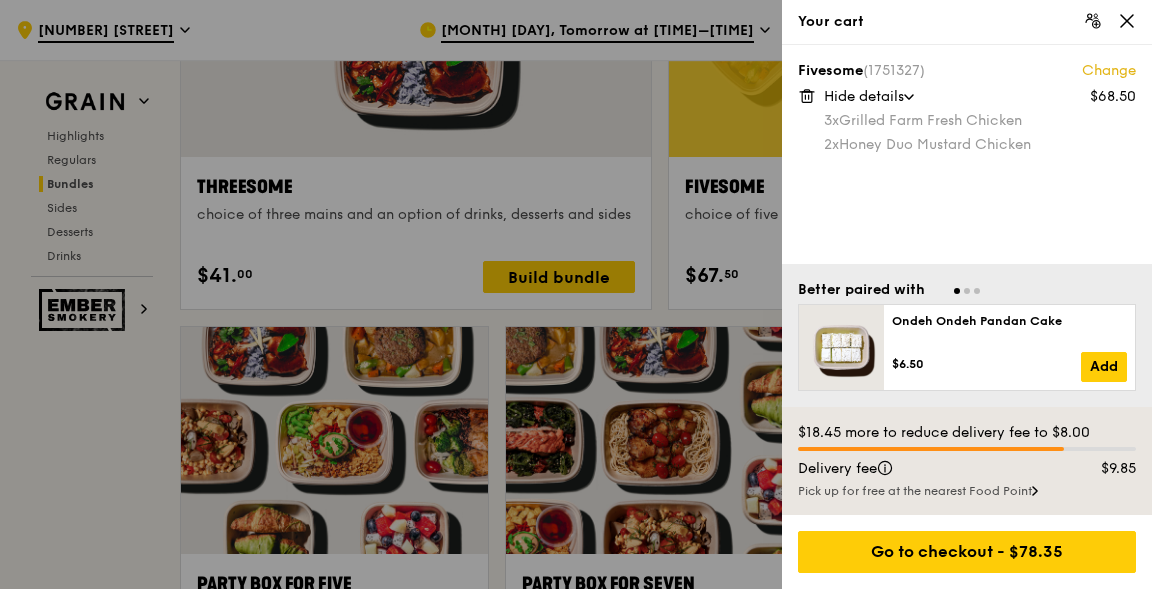 click 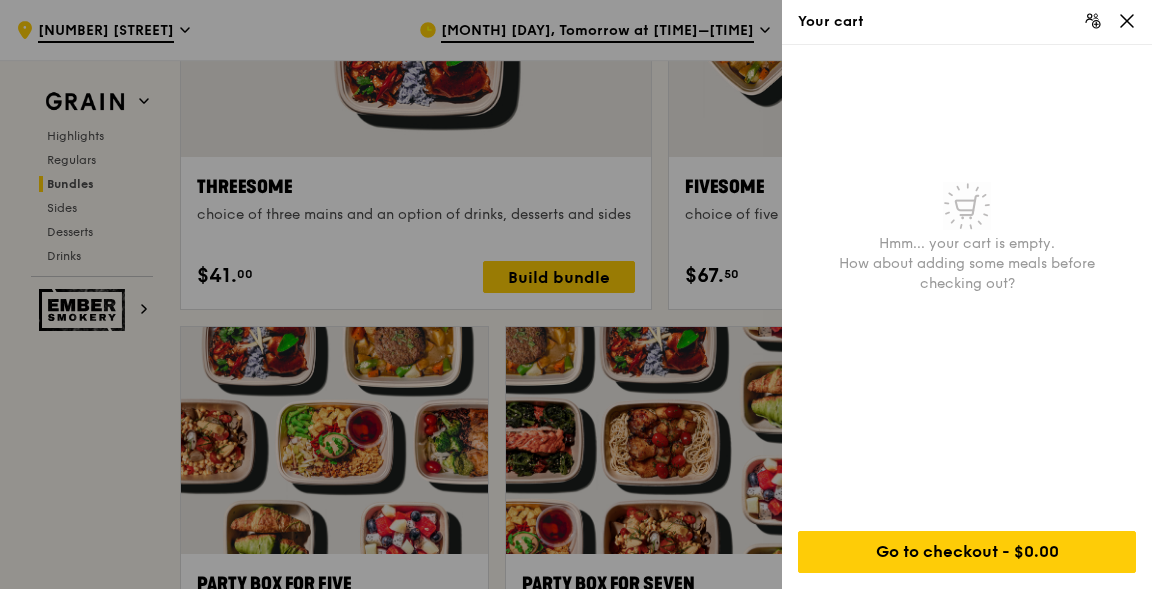 click 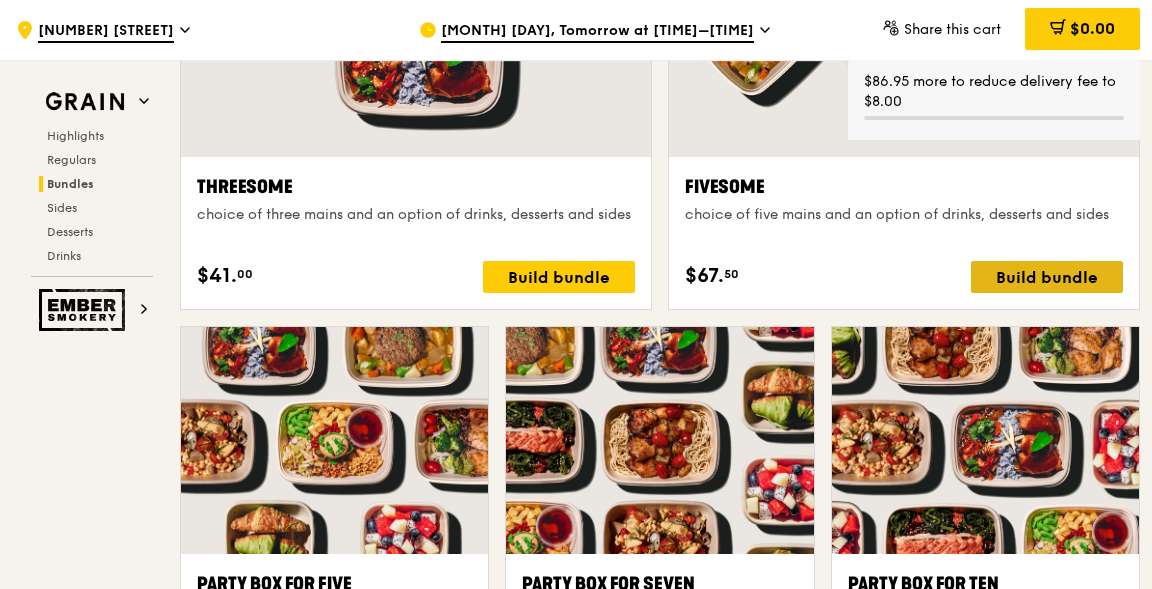 click on "Build bundle" at bounding box center (1047, 277) 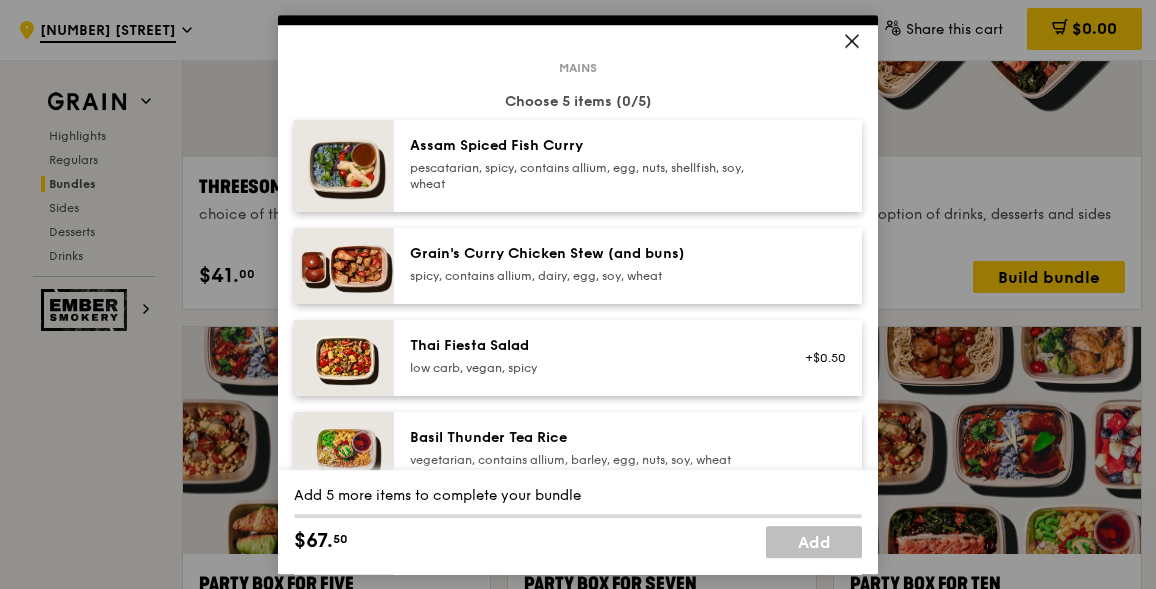 scroll, scrollTop: 323, scrollLeft: 0, axis: vertical 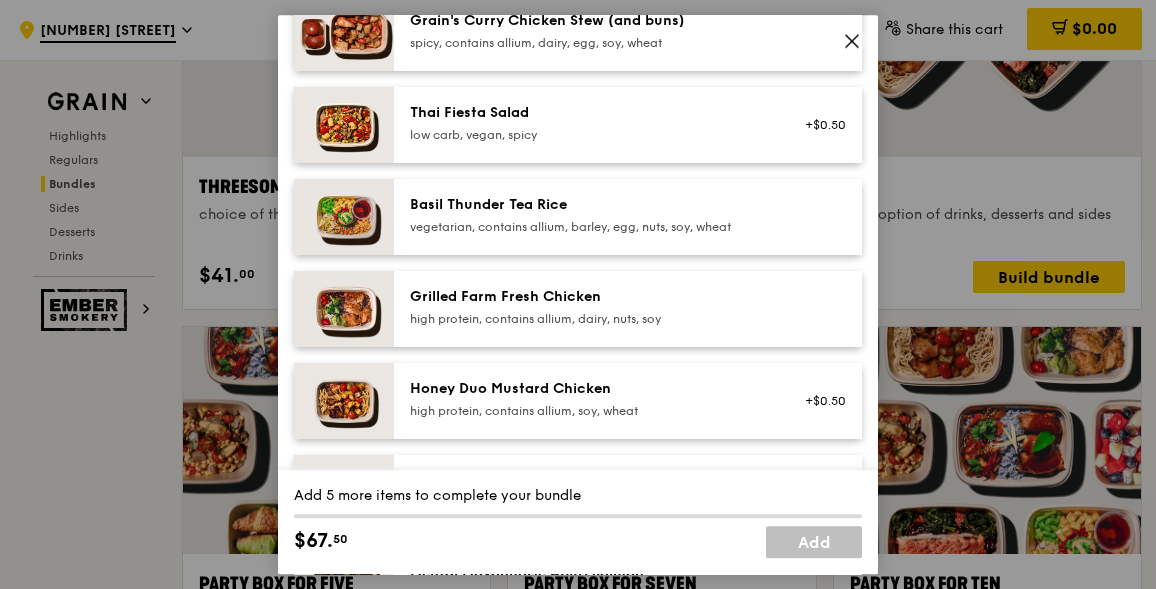 click on "Grilled Farm Fresh Chicken" at bounding box center (589, 297) 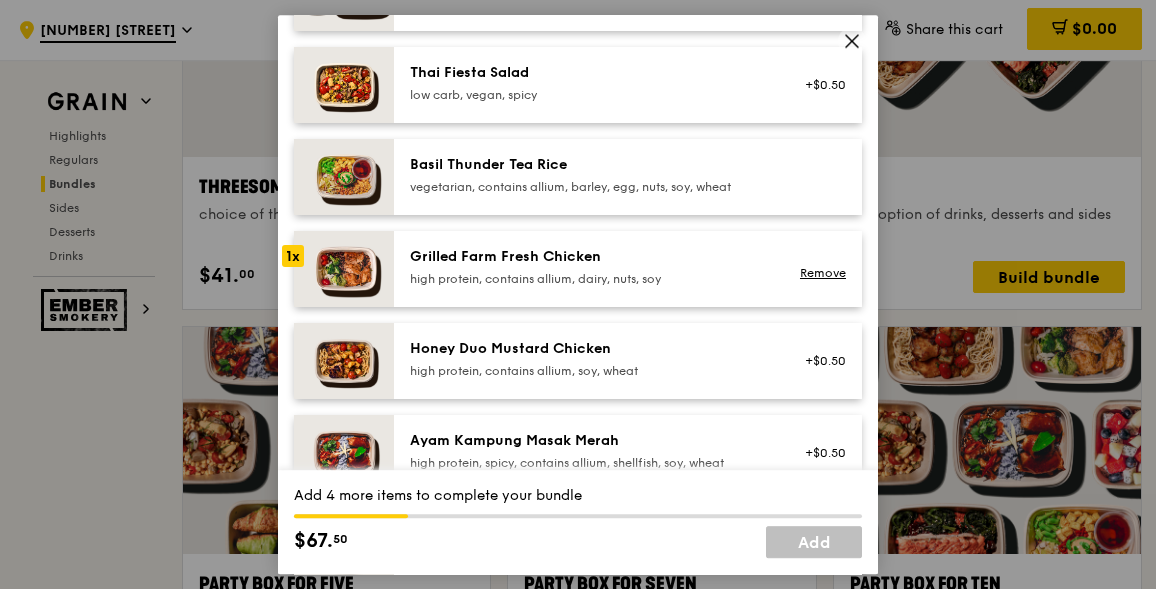 click on "Grilled Farm Fresh Chicken" at bounding box center [589, 257] 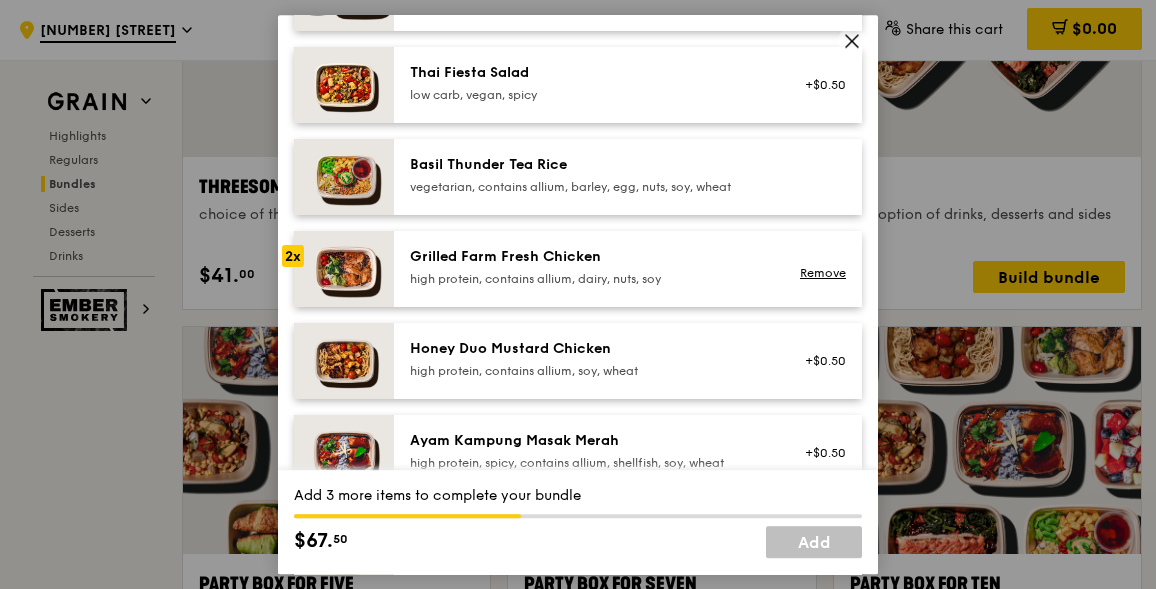 click on "Grilled Farm Fresh Chicken" at bounding box center [589, 257] 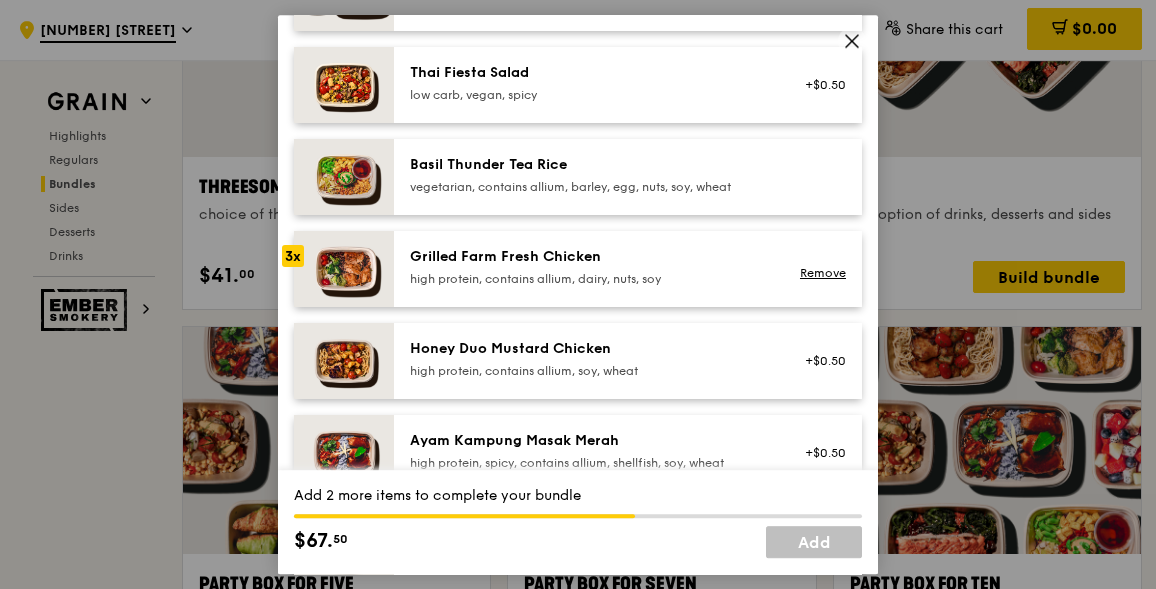 click on "high protein, contains allium, soy, wheat" at bounding box center [589, 371] 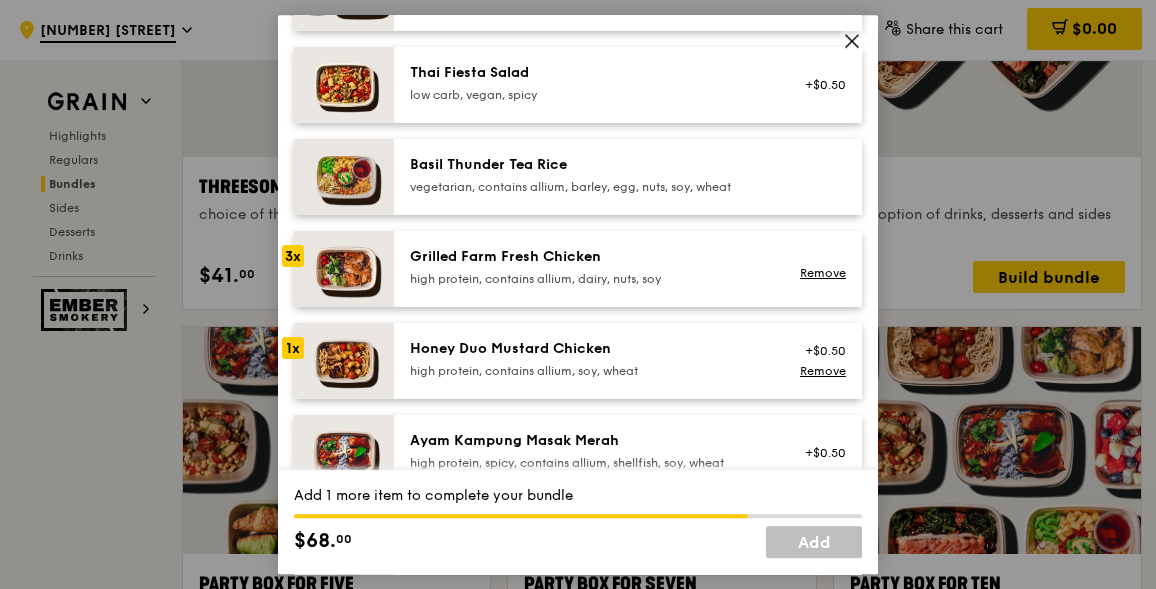 click on "high protein, contains allium, soy, wheat" at bounding box center [589, 371] 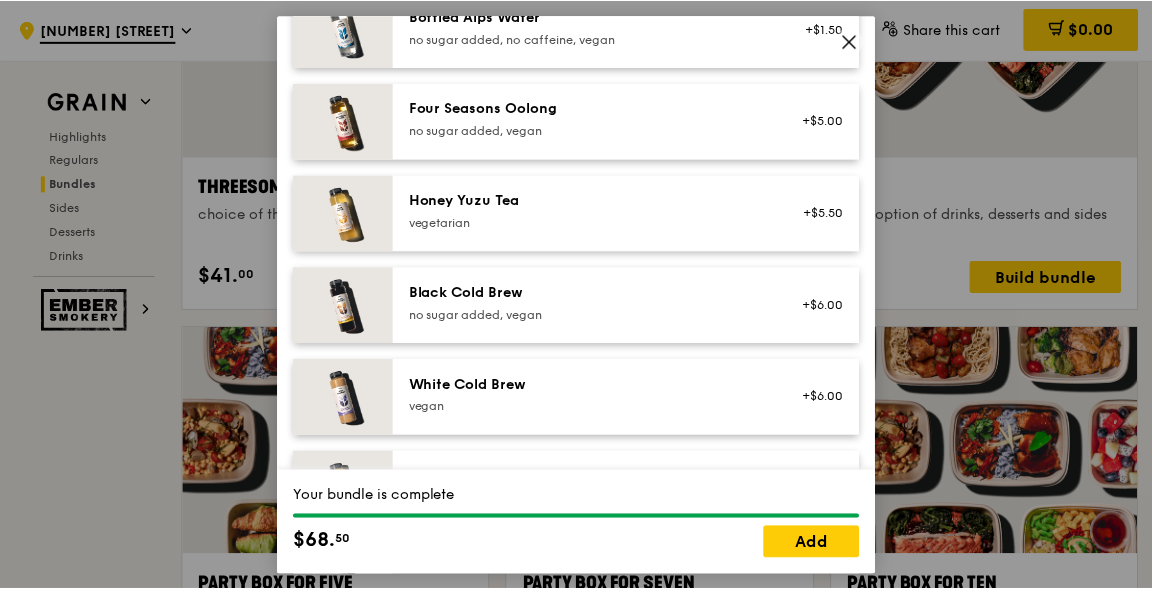 scroll, scrollTop: 2529, scrollLeft: 0, axis: vertical 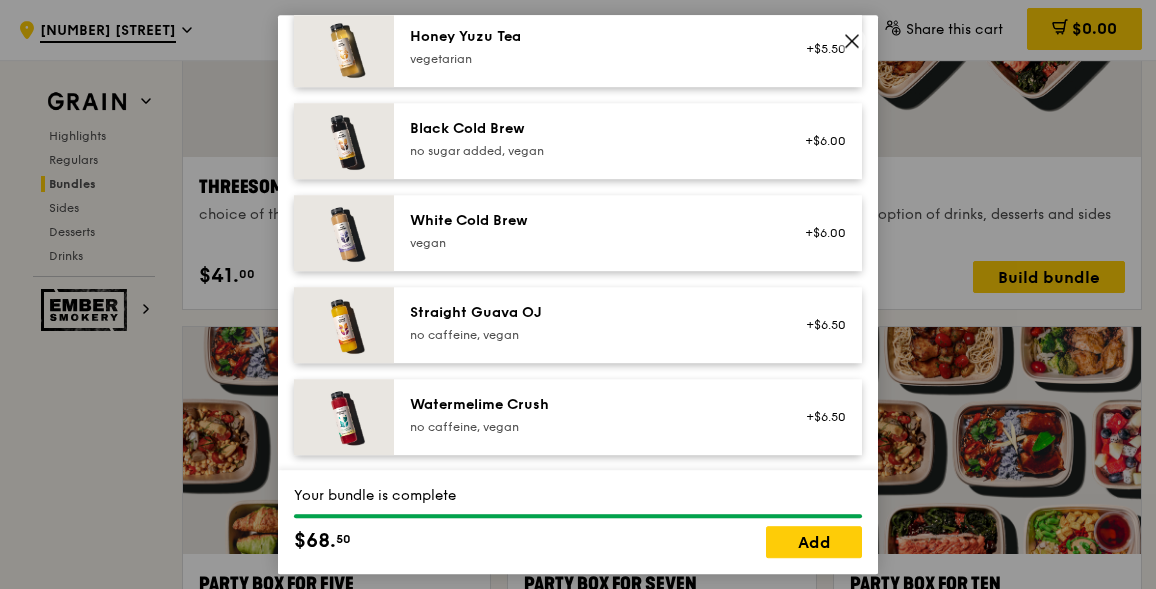 click on "Watermelime Crush" at bounding box center [589, 405] 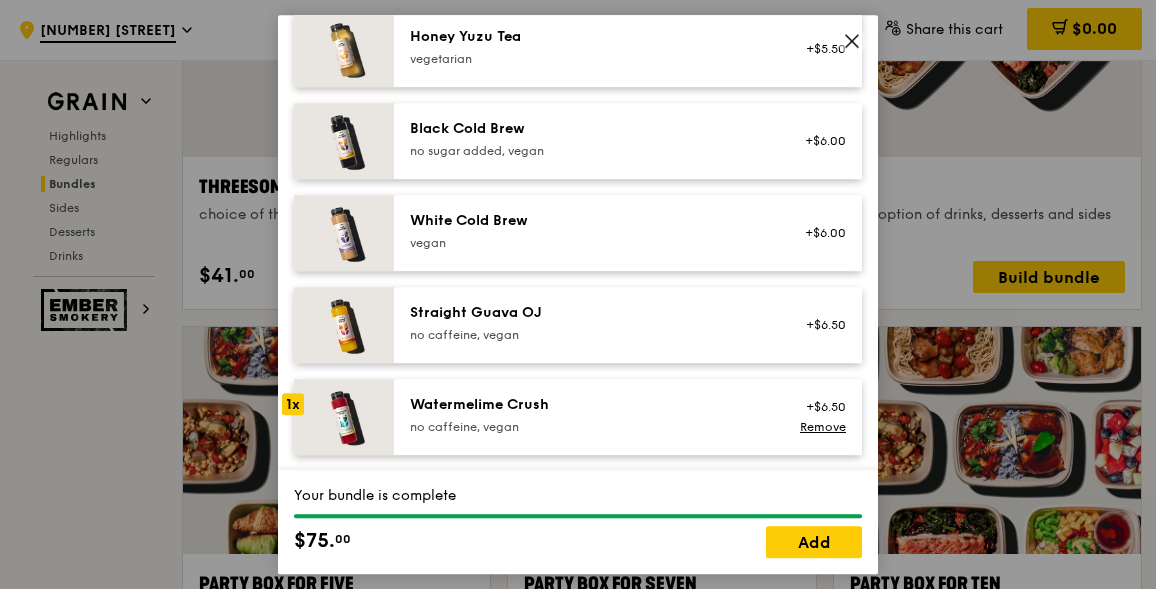 click on "Watermelime Crush" at bounding box center (589, 405) 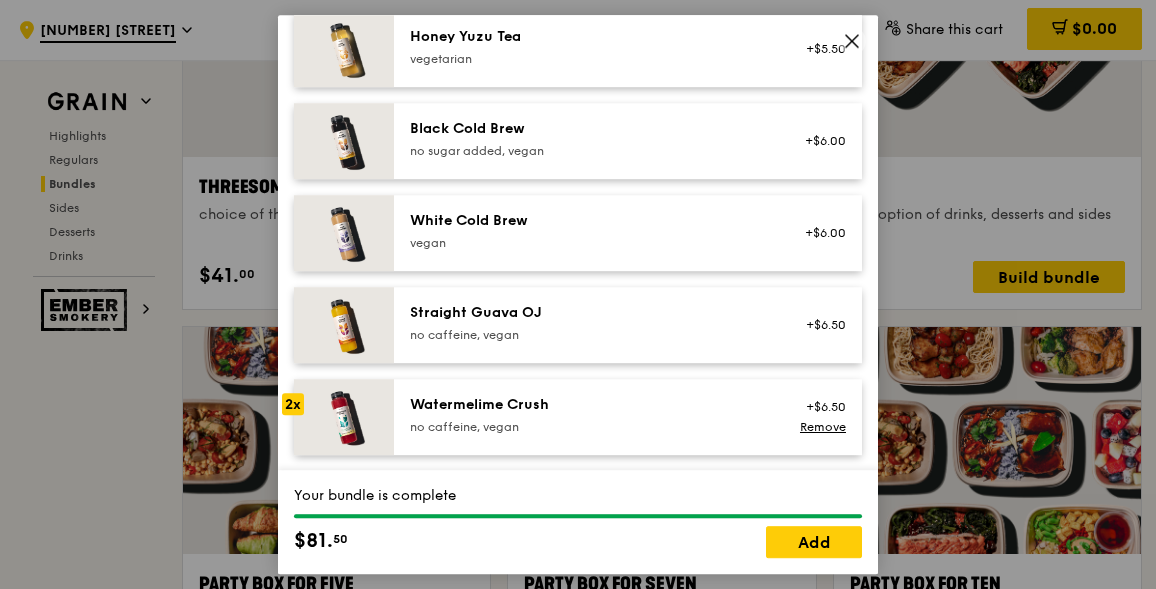 click on "Watermelime Crush" at bounding box center (589, 405) 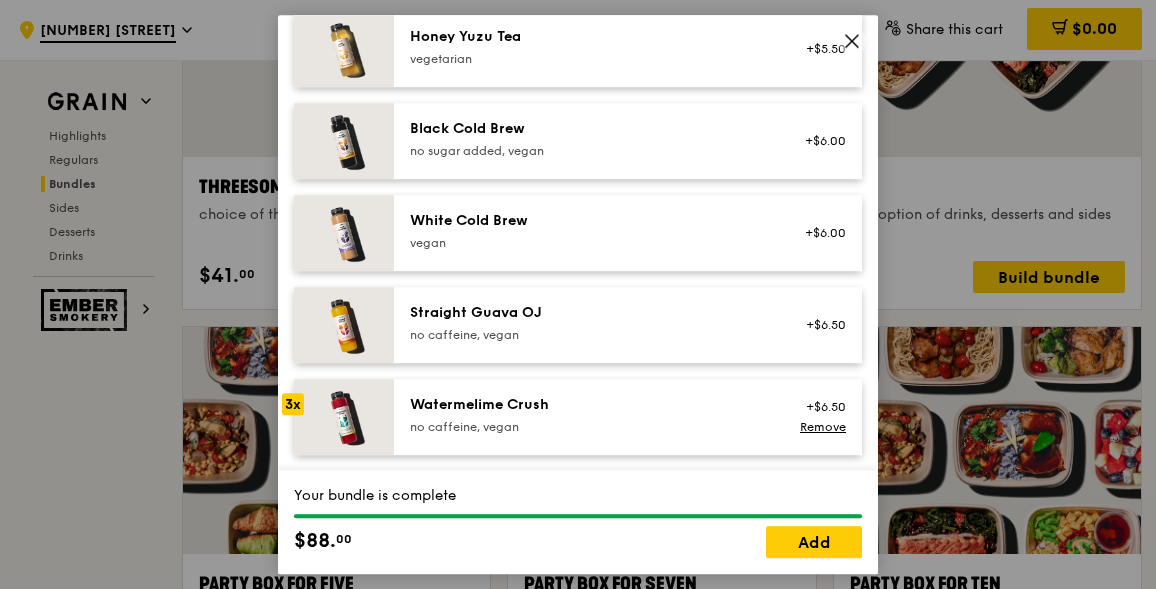 click on "Honey Yuzu Tea" at bounding box center (589, 37) 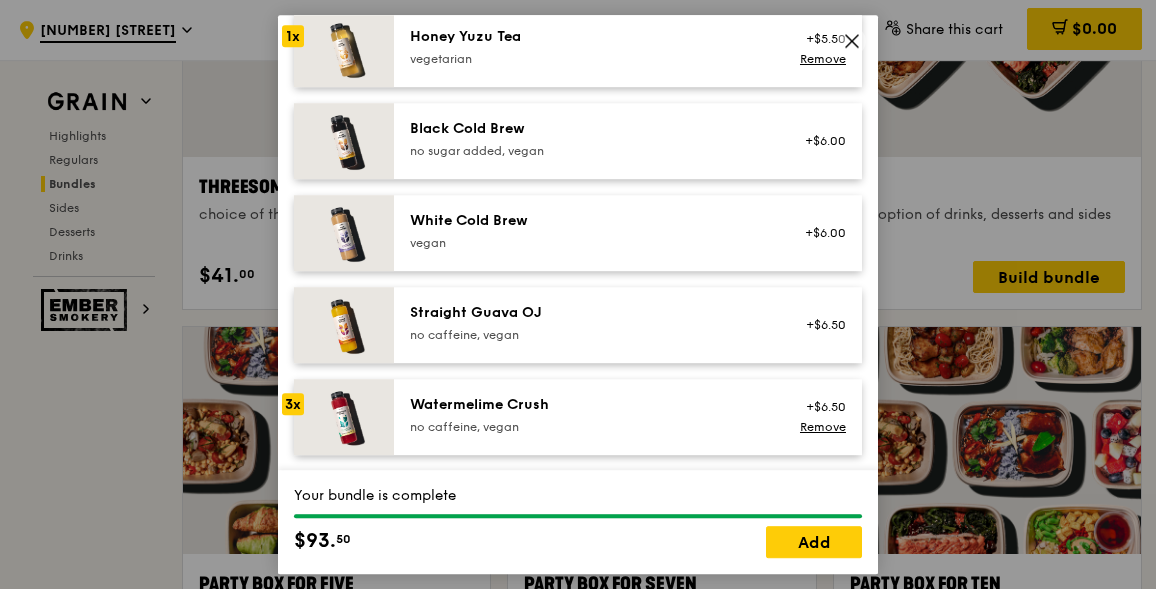click on "Honey Yuzu Tea
vegetarian" at bounding box center (589, 47) 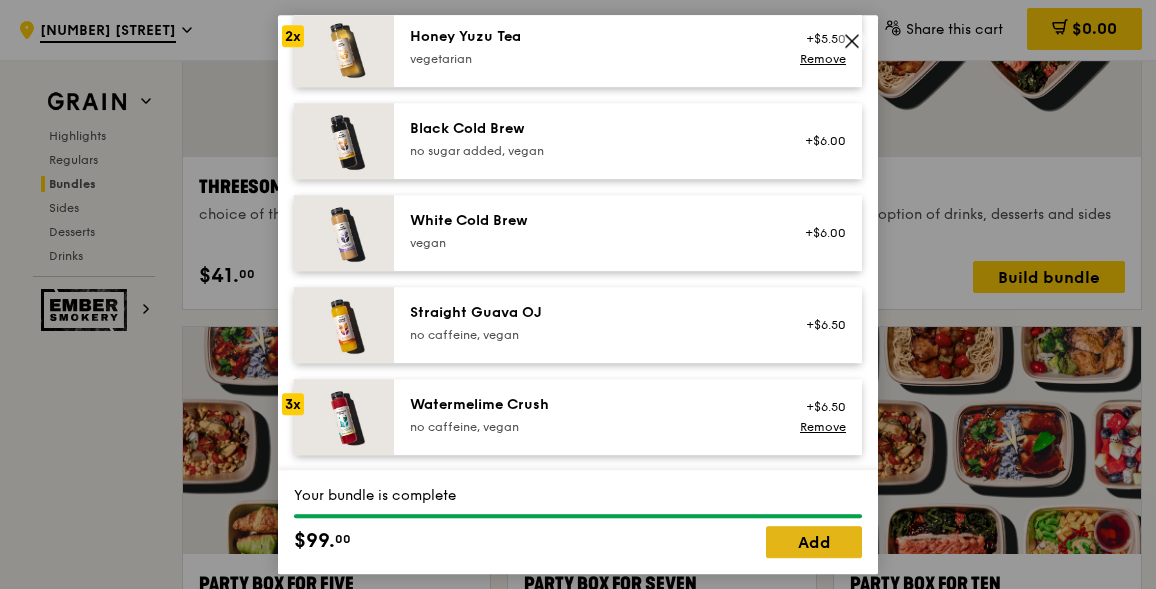 click on "Add" at bounding box center [814, 542] 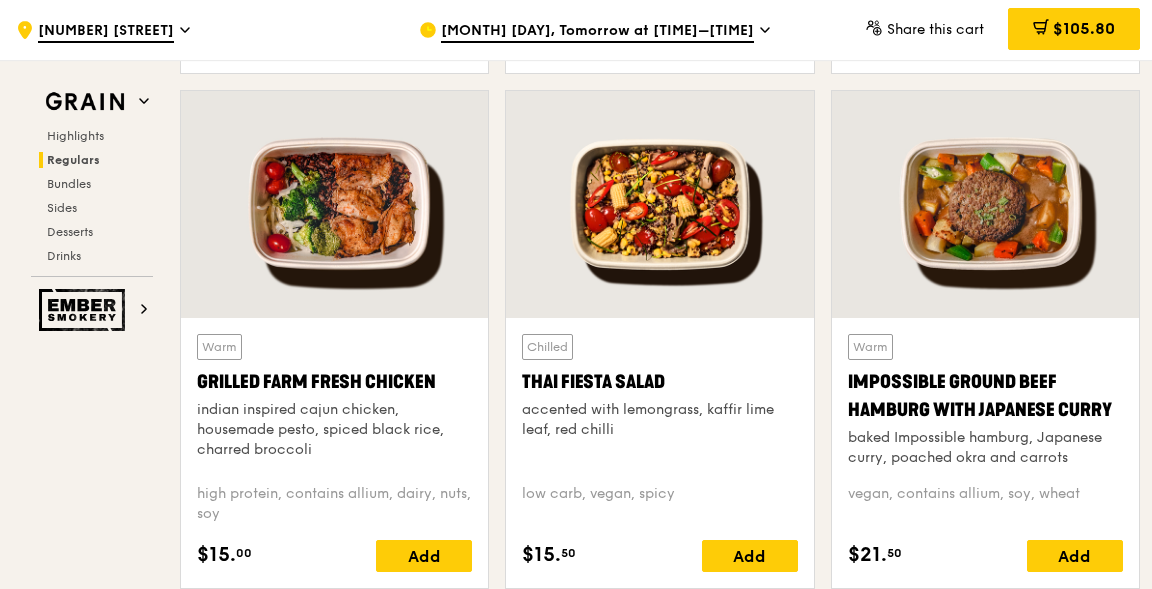 scroll, scrollTop: 2366, scrollLeft: 0, axis: vertical 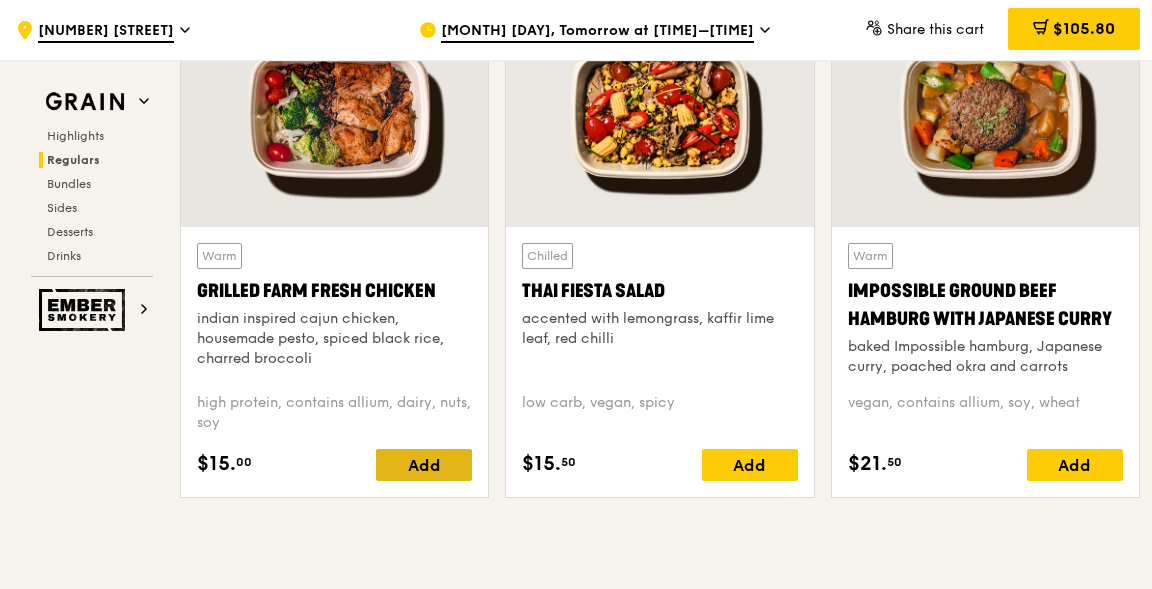 click on "Add" at bounding box center (424, 465) 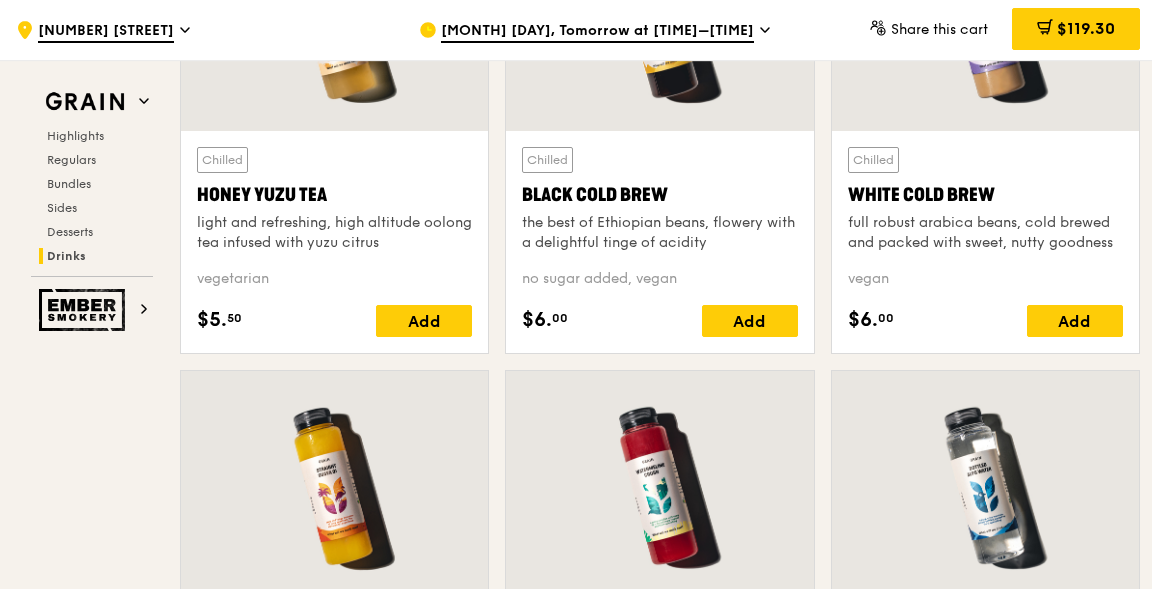 scroll, scrollTop: 7556, scrollLeft: 0, axis: vertical 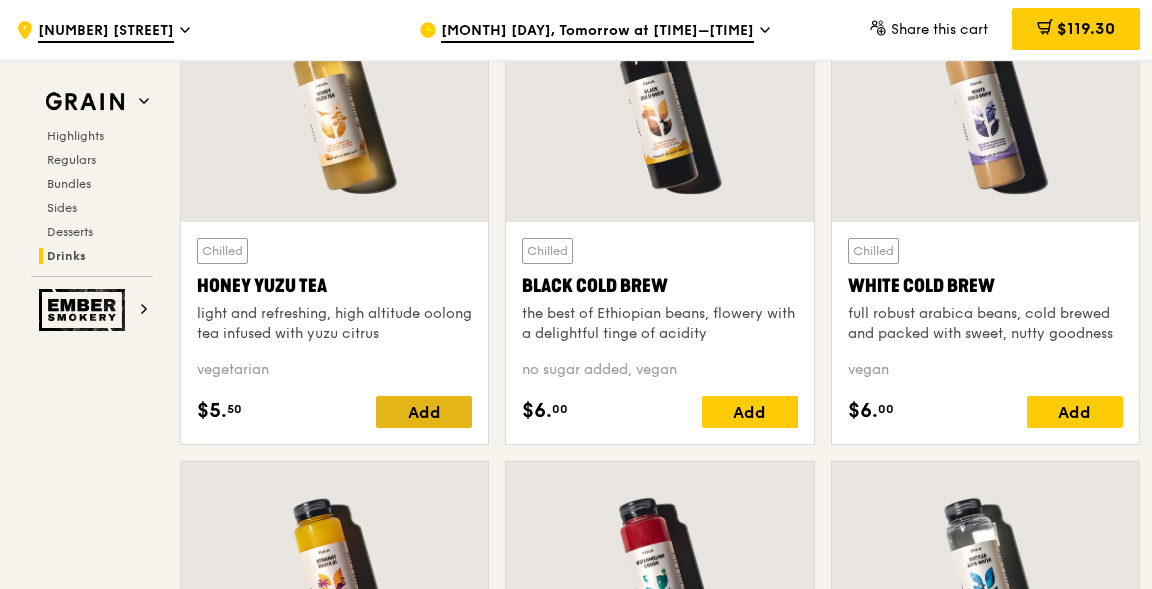 click on "Add" at bounding box center (424, 412) 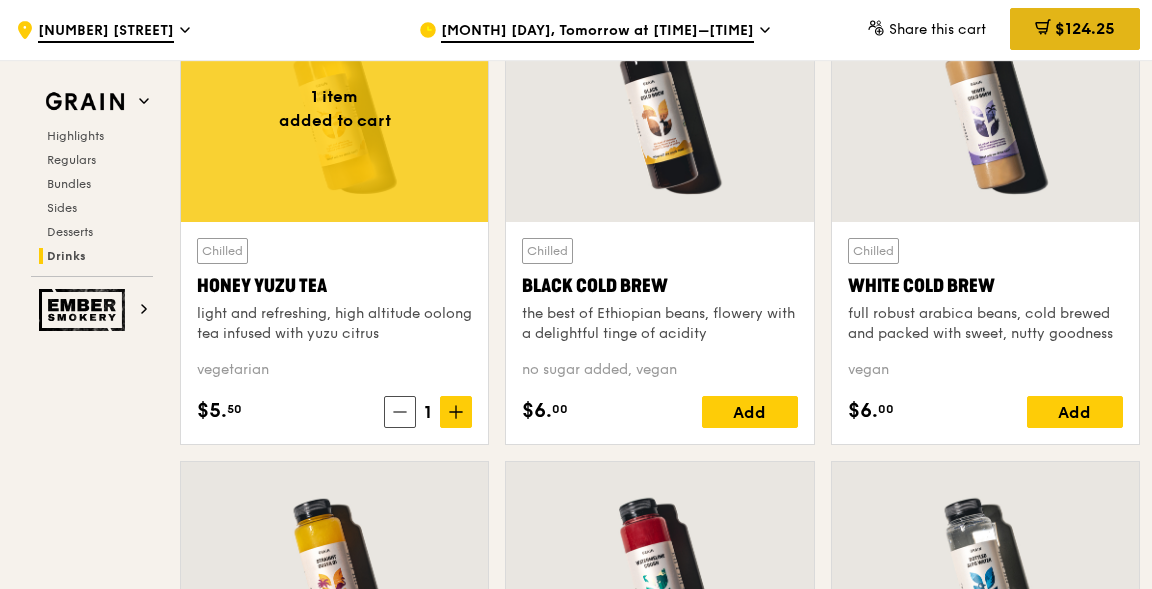 click on "$124.25" at bounding box center (1085, 28) 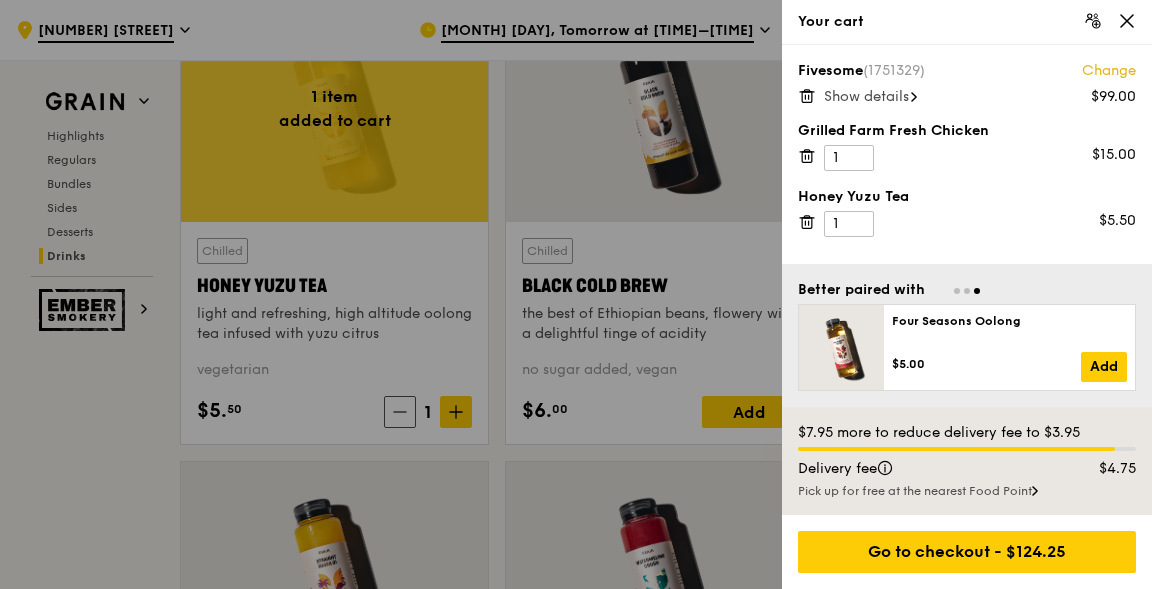 click on "Show details" at bounding box center [866, 96] 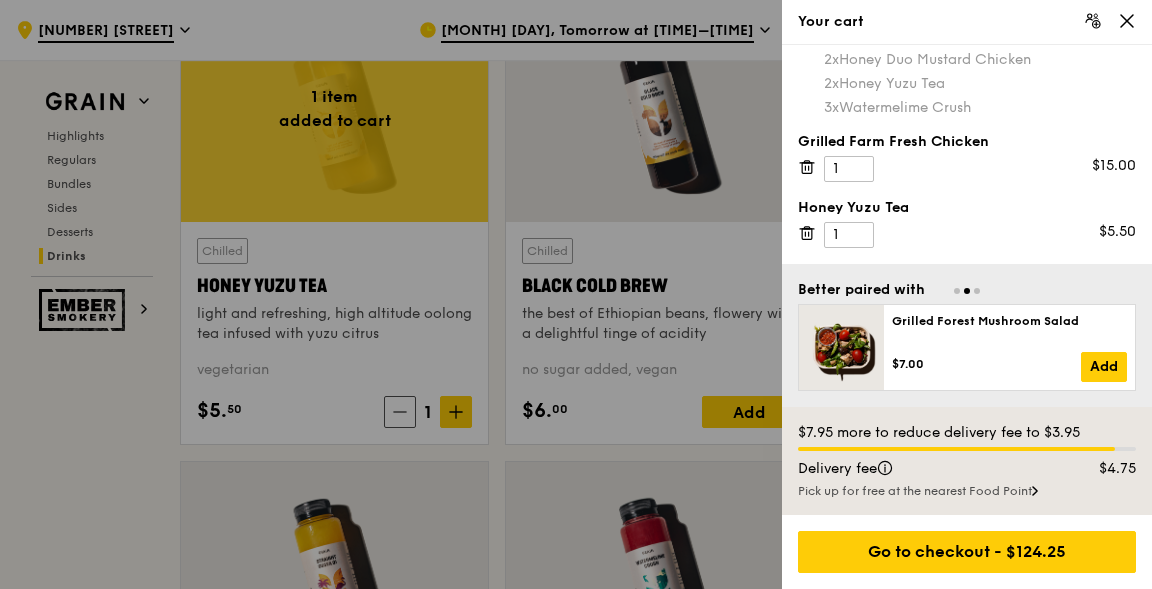 scroll, scrollTop: 0, scrollLeft: 0, axis: both 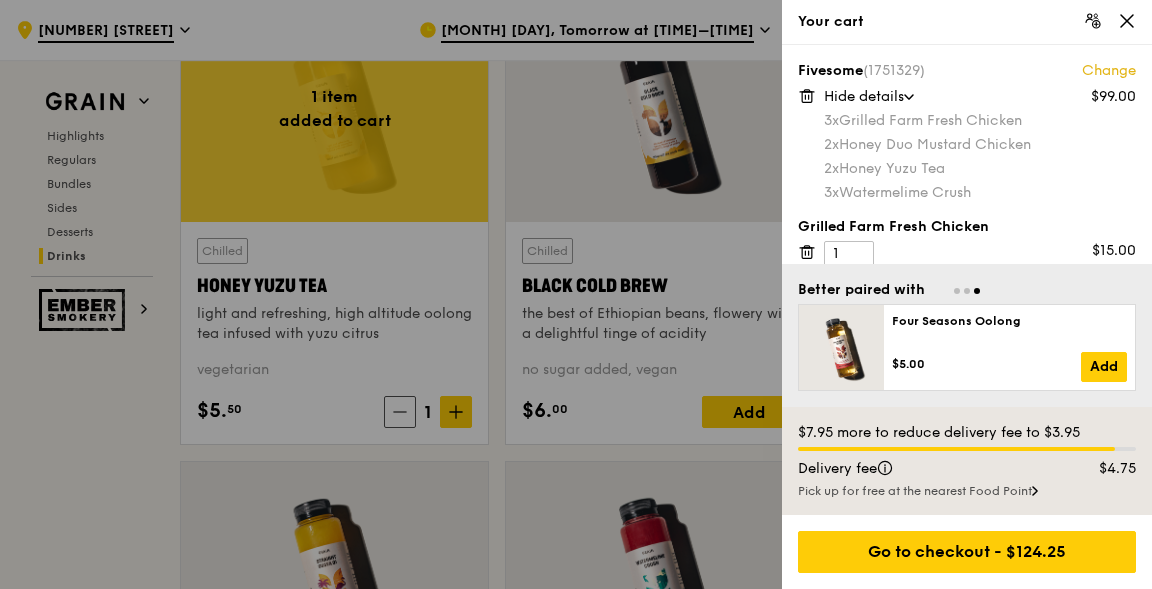 click at bounding box center [576, 294] 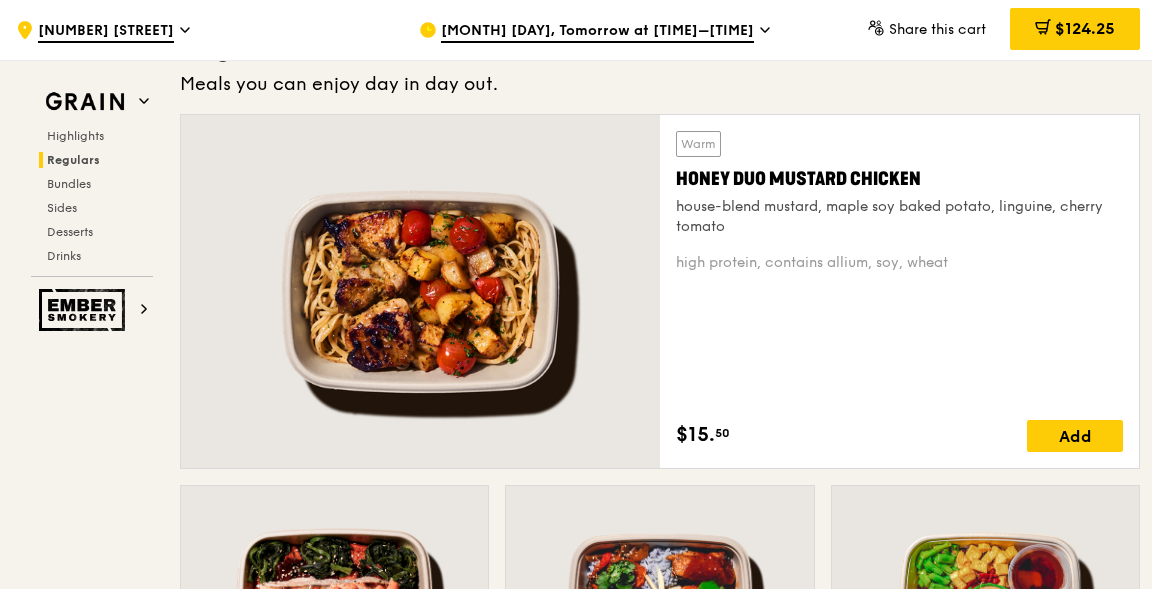 scroll, scrollTop: 1729, scrollLeft: 0, axis: vertical 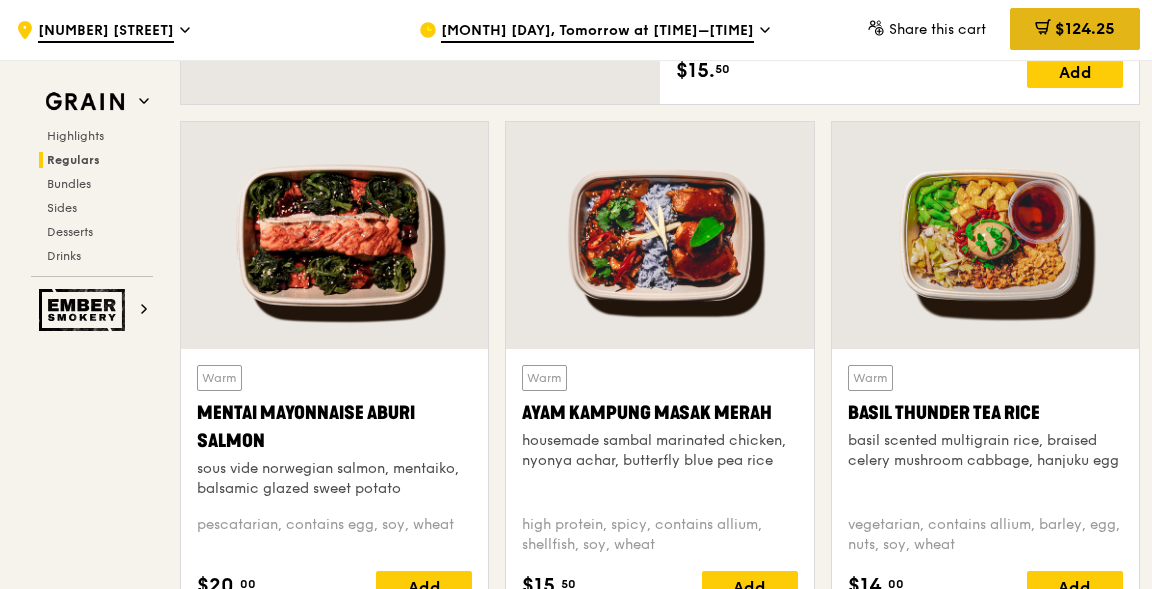 click on "$124.25" at bounding box center [1075, 29] 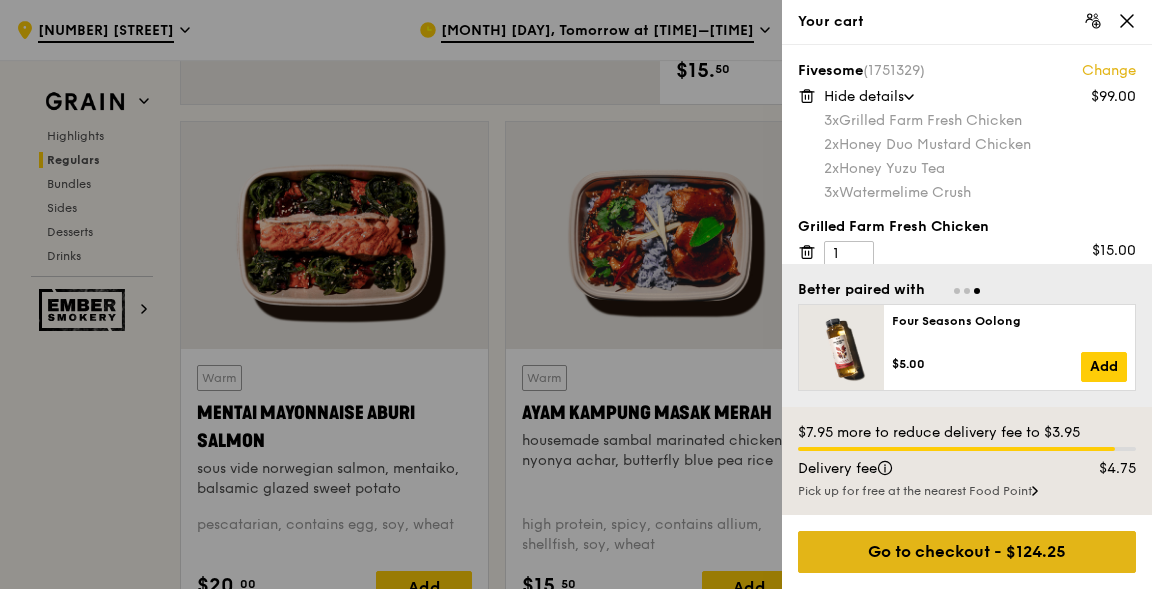 click on "Go to checkout - $124.25" at bounding box center (967, 552) 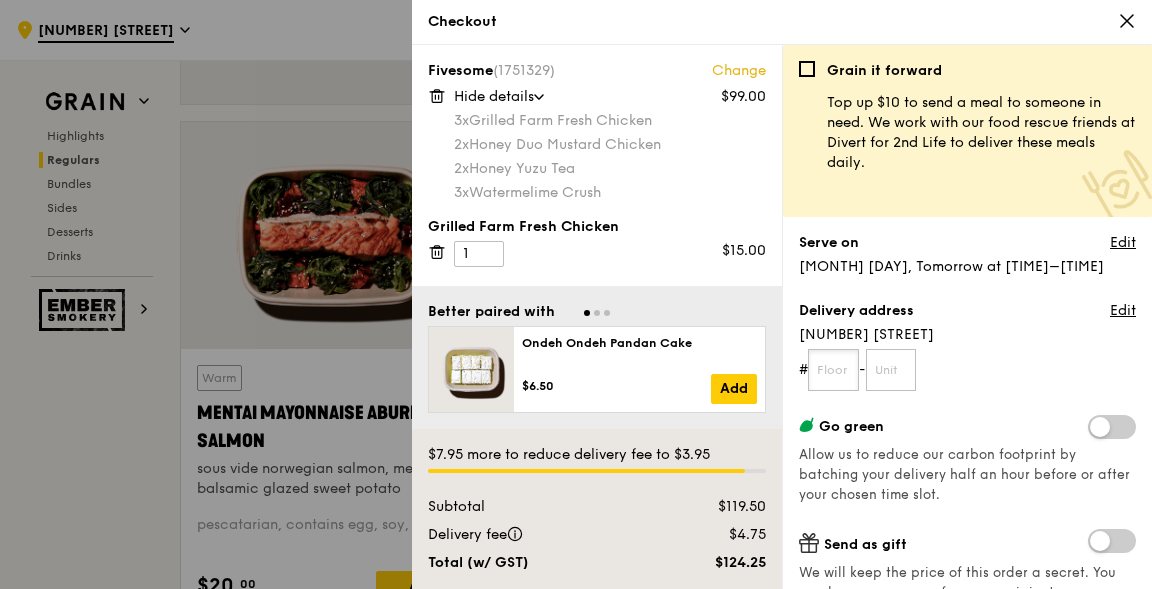 click at bounding box center (833, 370) 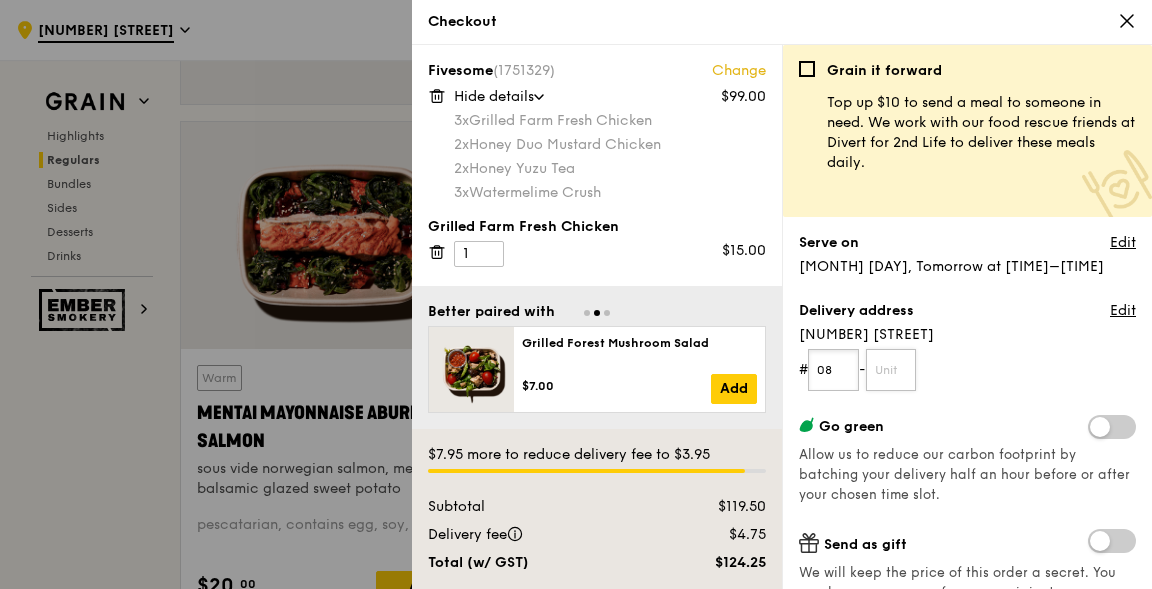 type on "08" 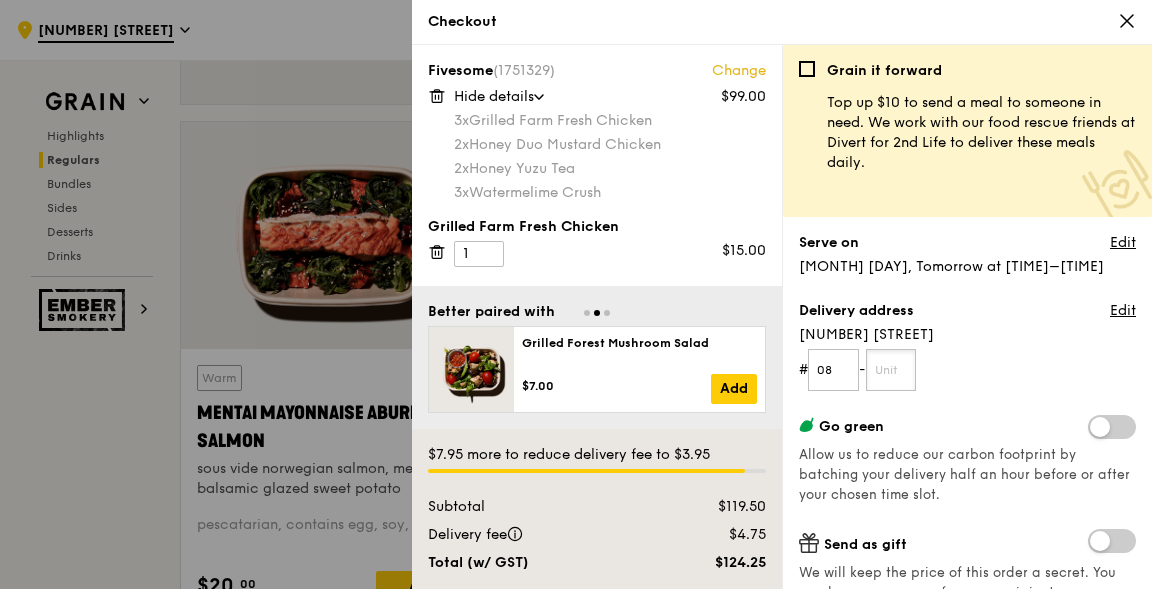 click at bounding box center (891, 370) 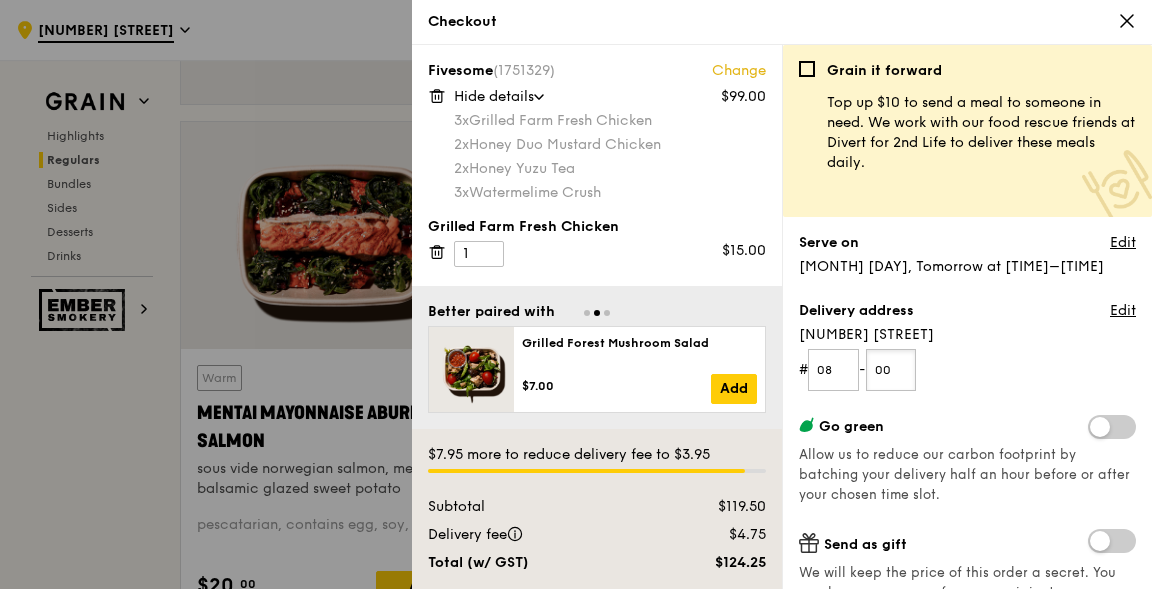 type on "00" 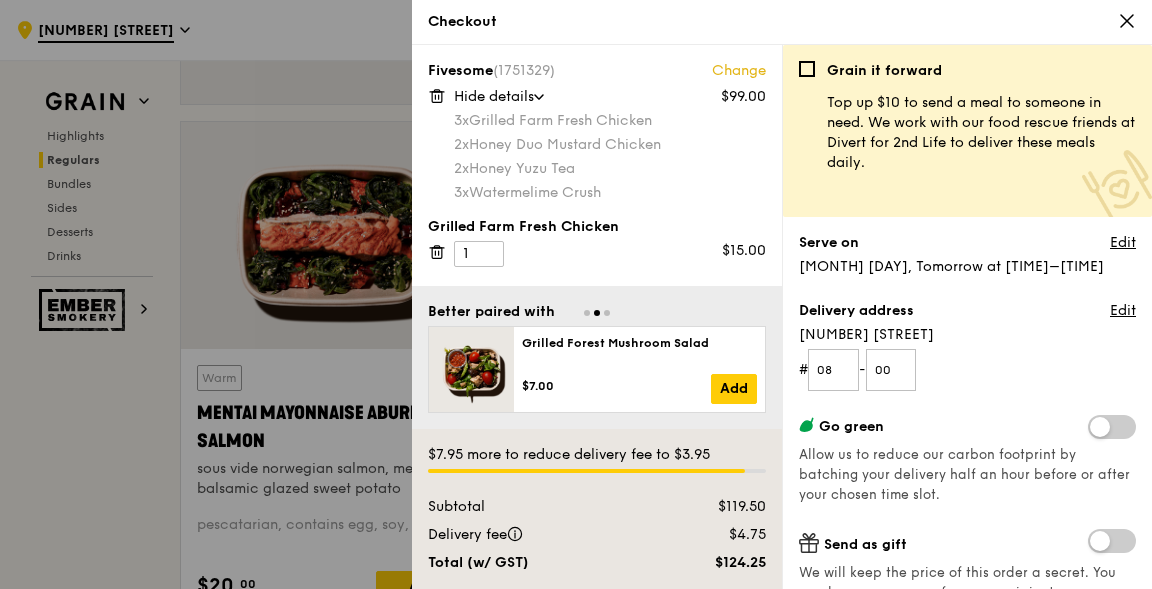 click on "#
08
-
00" at bounding box center (967, 370) 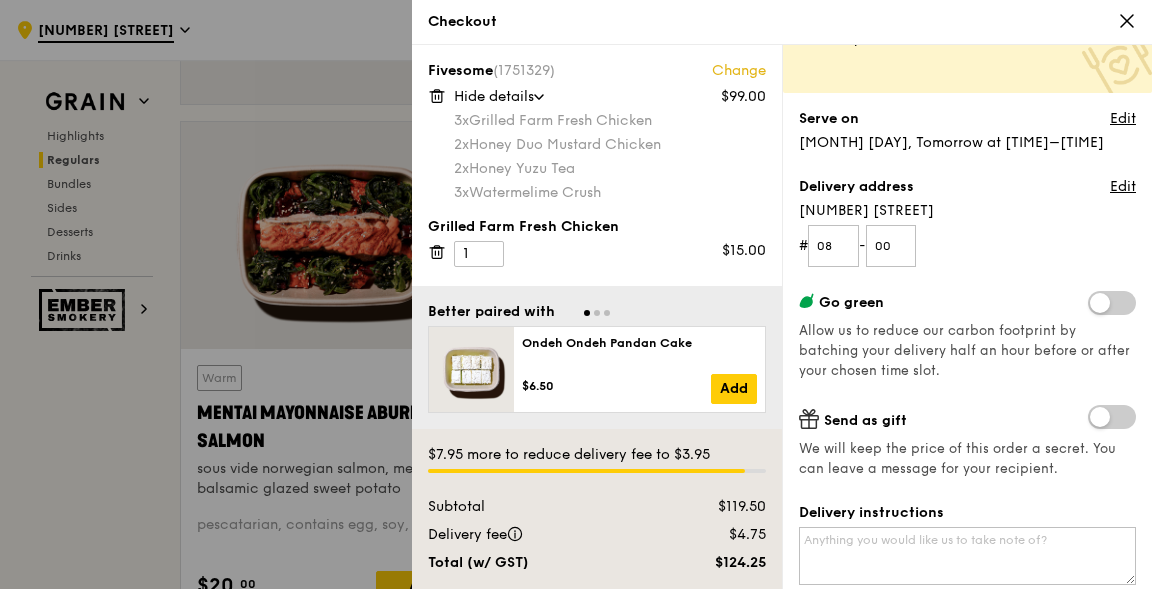 scroll, scrollTop: 138, scrollLeft: 0, axis: vertical 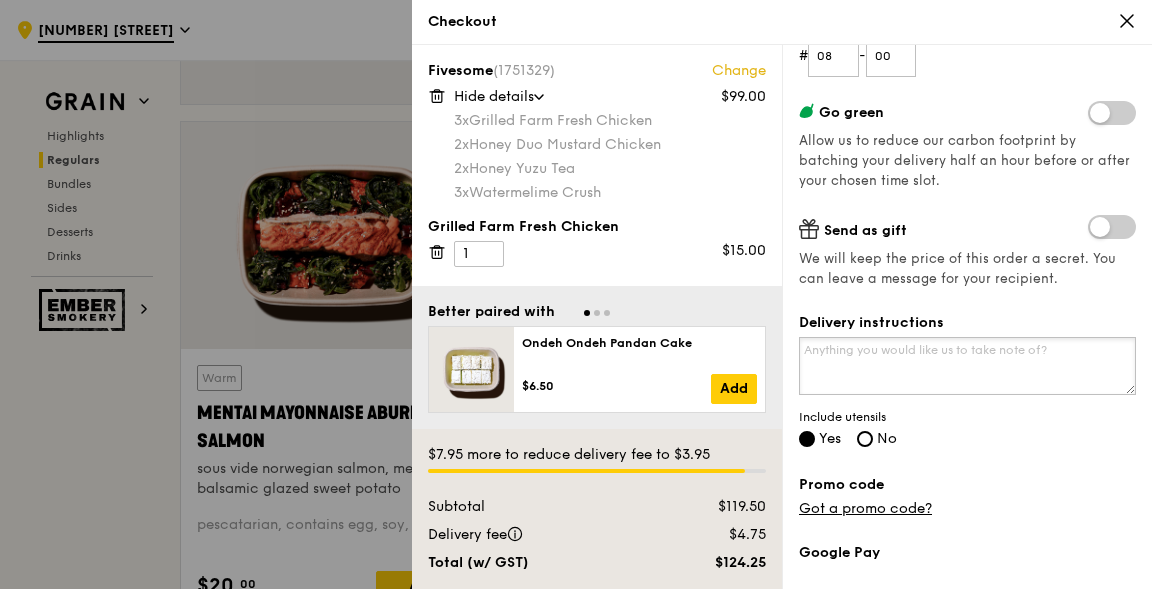 click on "Delivery instructions" at bounding box center [967, 366] 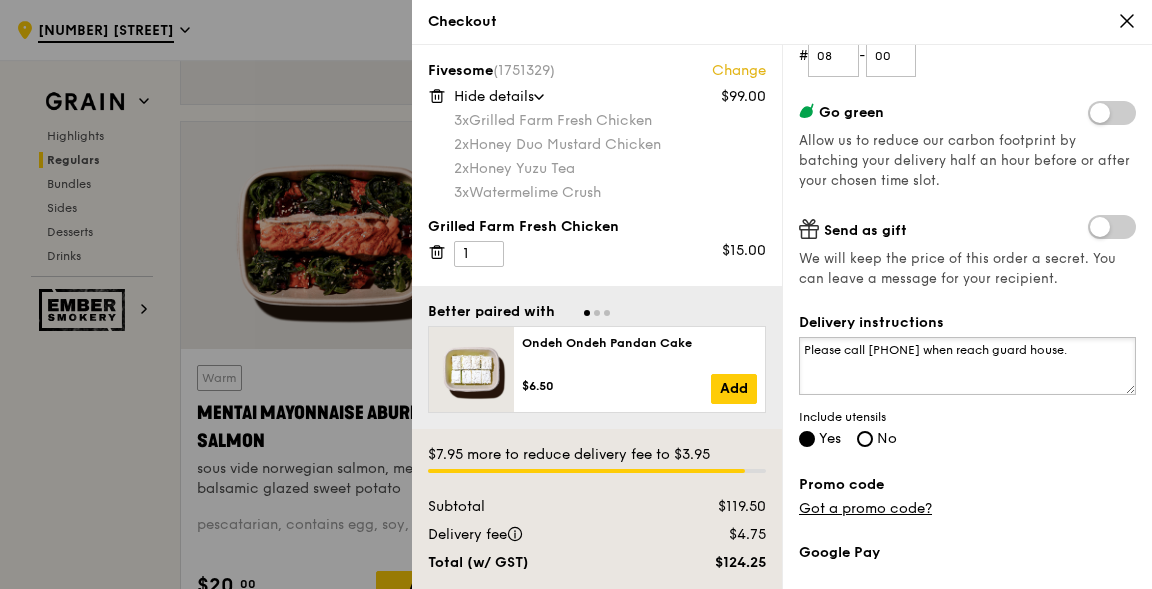 click on "Please call [PHONE] when reach guard house." at bounding box center (967, 366) 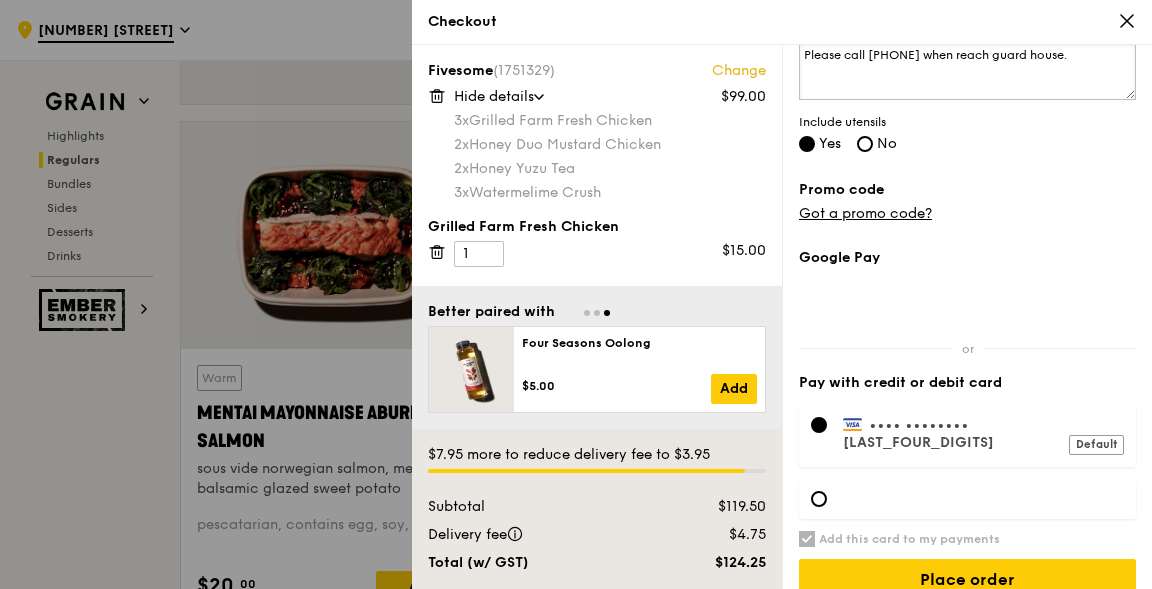 scroll, scrollTop: 620, scrollLeft: 0, axis: vertical 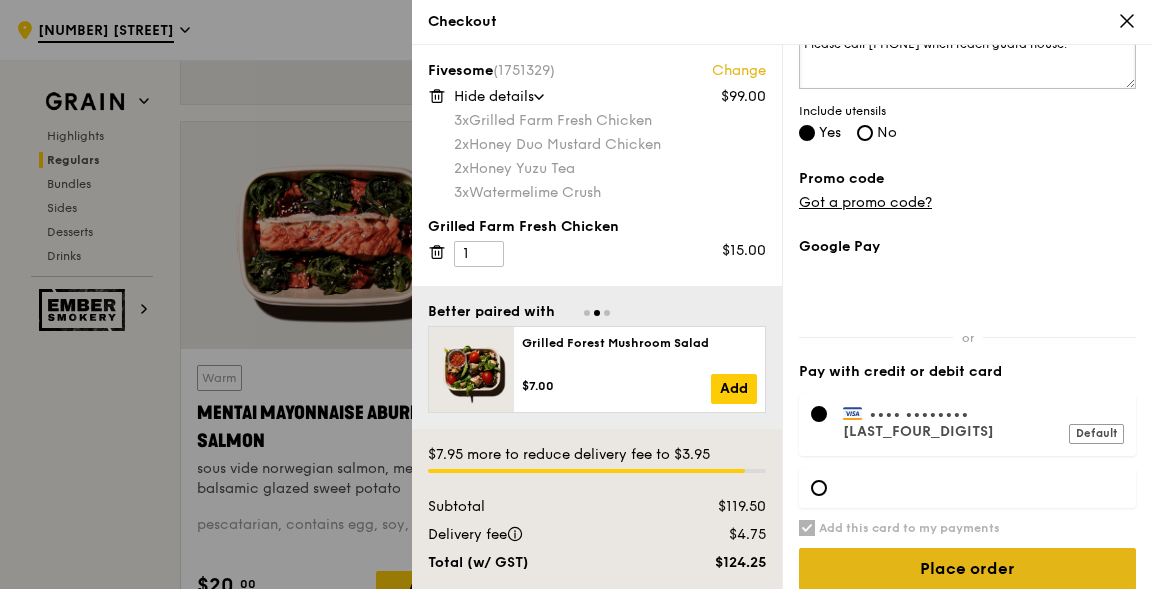 type on "Please call [PHONE] when reach guard house." 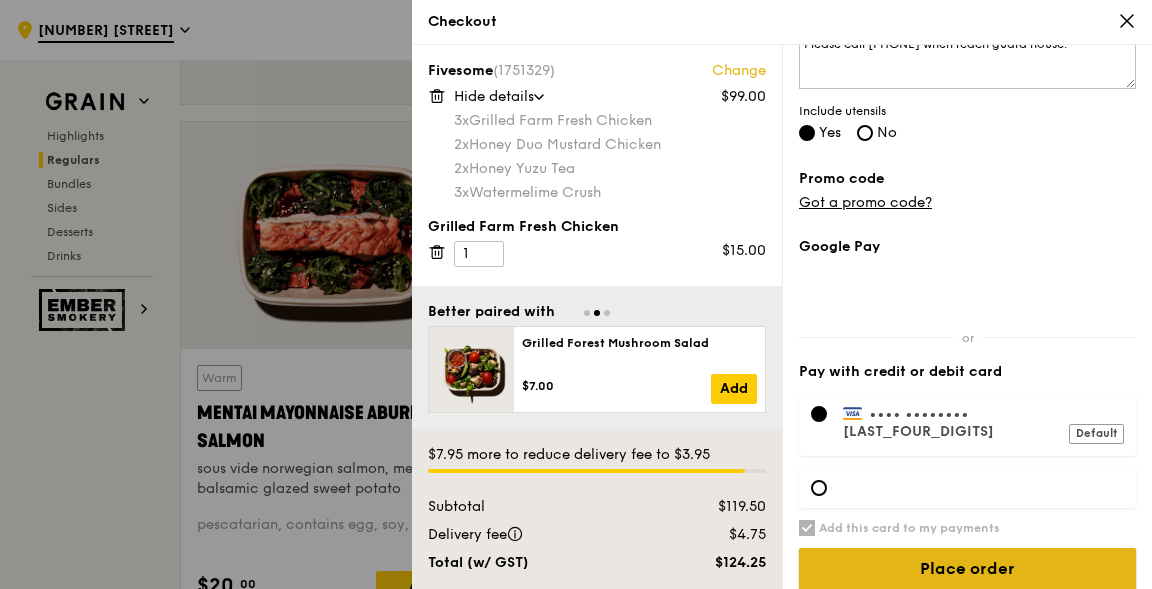 click on "Place order" at bounding box center [967, 569] 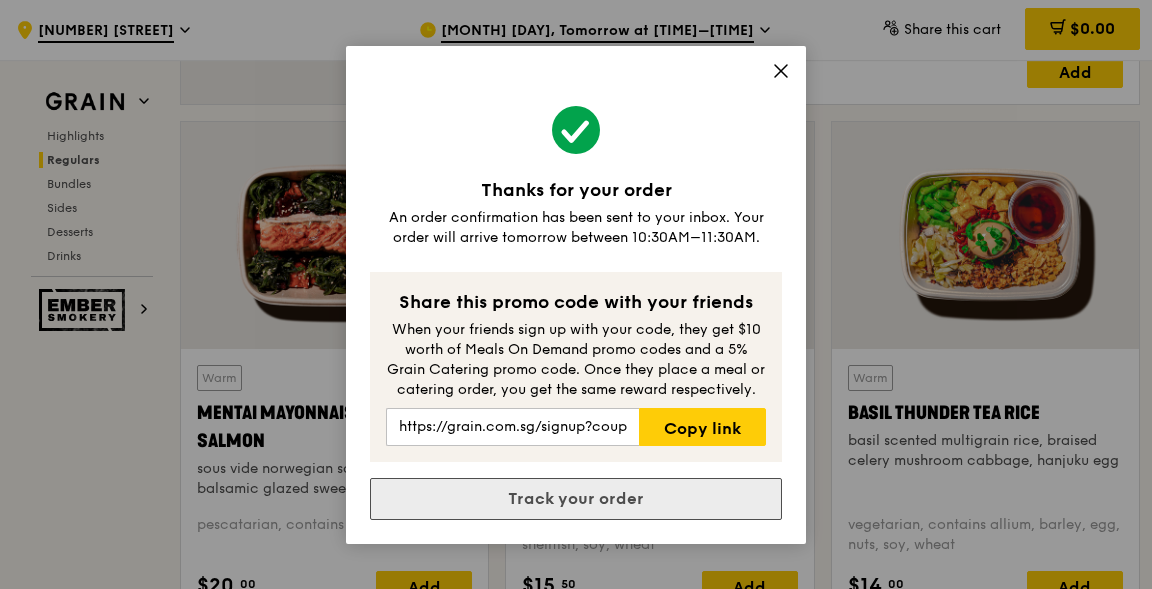 click on "Track your order" at bounding box center (576, 499) 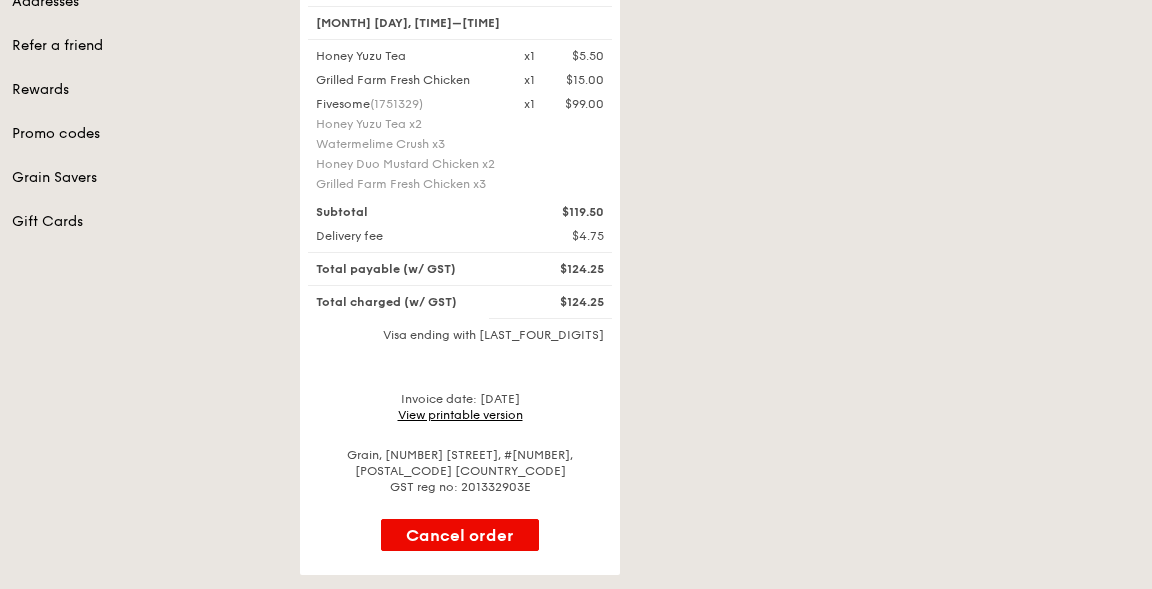 scroll, scrollTop: 274, scrollLeft: 0, axis: vertical 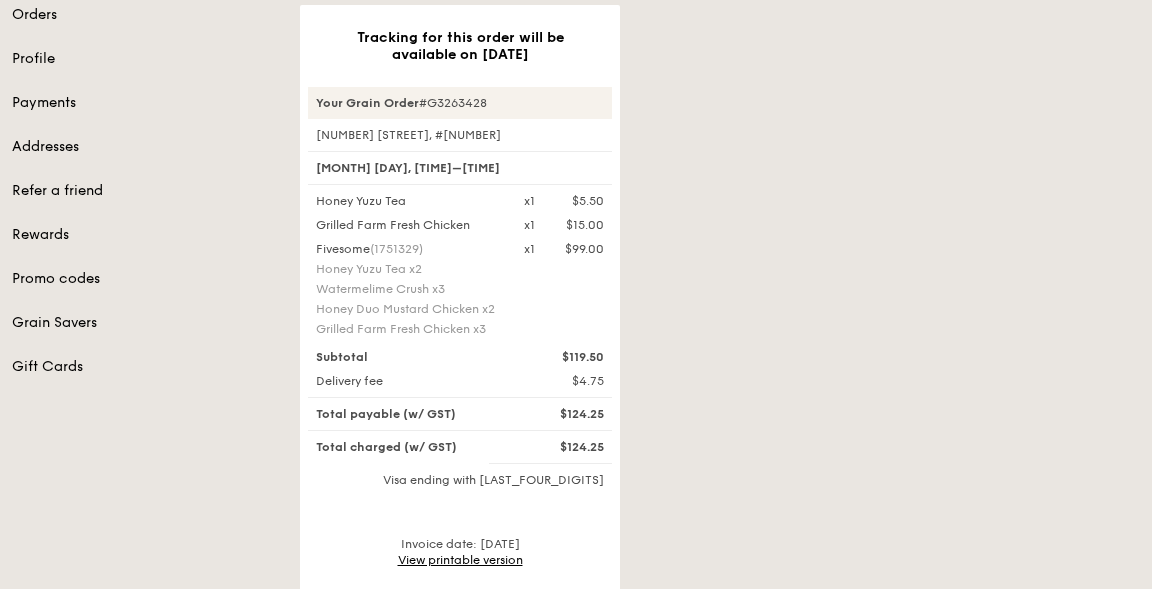 click on "Tracking for this order will be available on [DATE] Your Grain Order  #G3263428
[NUMBER] [STREET], #[NUMBER]
[MONTH] [DAY], [TIME]–[TIME]
Honey Yuzu Tea
x1
$5.50
Grilled Farm Fresh Chicken
x1
$15.00
Fivesome
(1751329)
Honey Yuzu Tea
x2
Watermelime Crush
x3
Honey Duo Mustard Chicken
x2
Grilled Farm Fresh Chicken
x3
x1
$99.00
Subtotal
$119.50
Delivery fee
$4.75
Total payable (w/ GST)
$124.25
Total charged (w/ GST)
$124.25
Visa ending with [LAST_FOUR_DIGITS]
Invoice date: [DATE]
View printable version
Grain, [NUMBER] [STREET], #[NUMBER], [POSTAL_CODE] [COUNTRY_CODE] GST reg no: 201332903E
Cancel order" at bounding box center (720, 362) 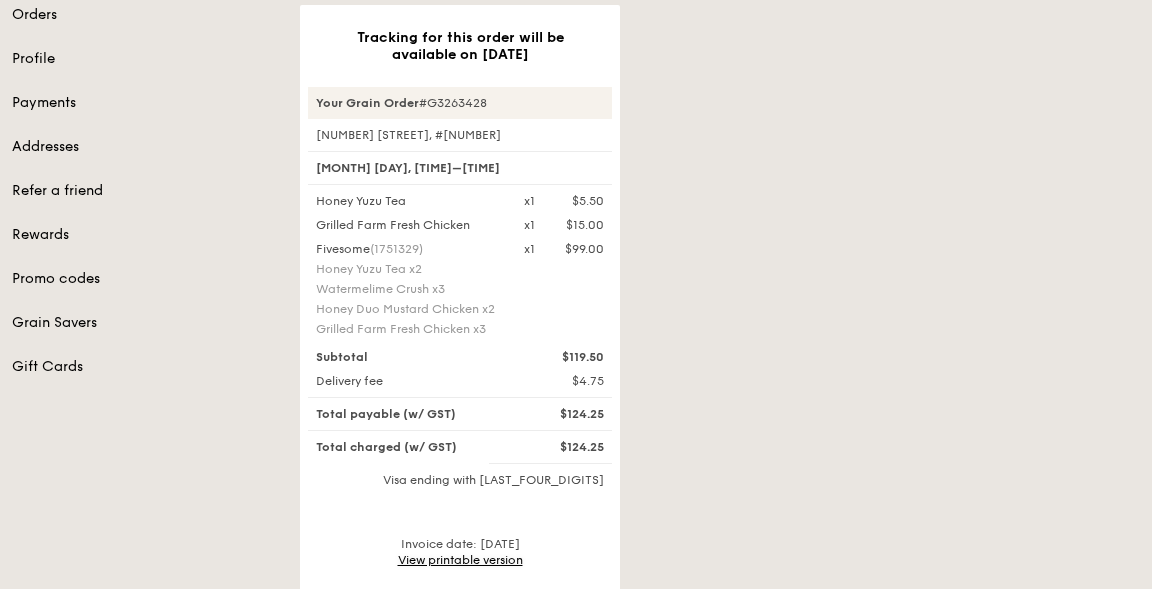 click on "View printable version" at bounding box center [460, 560] 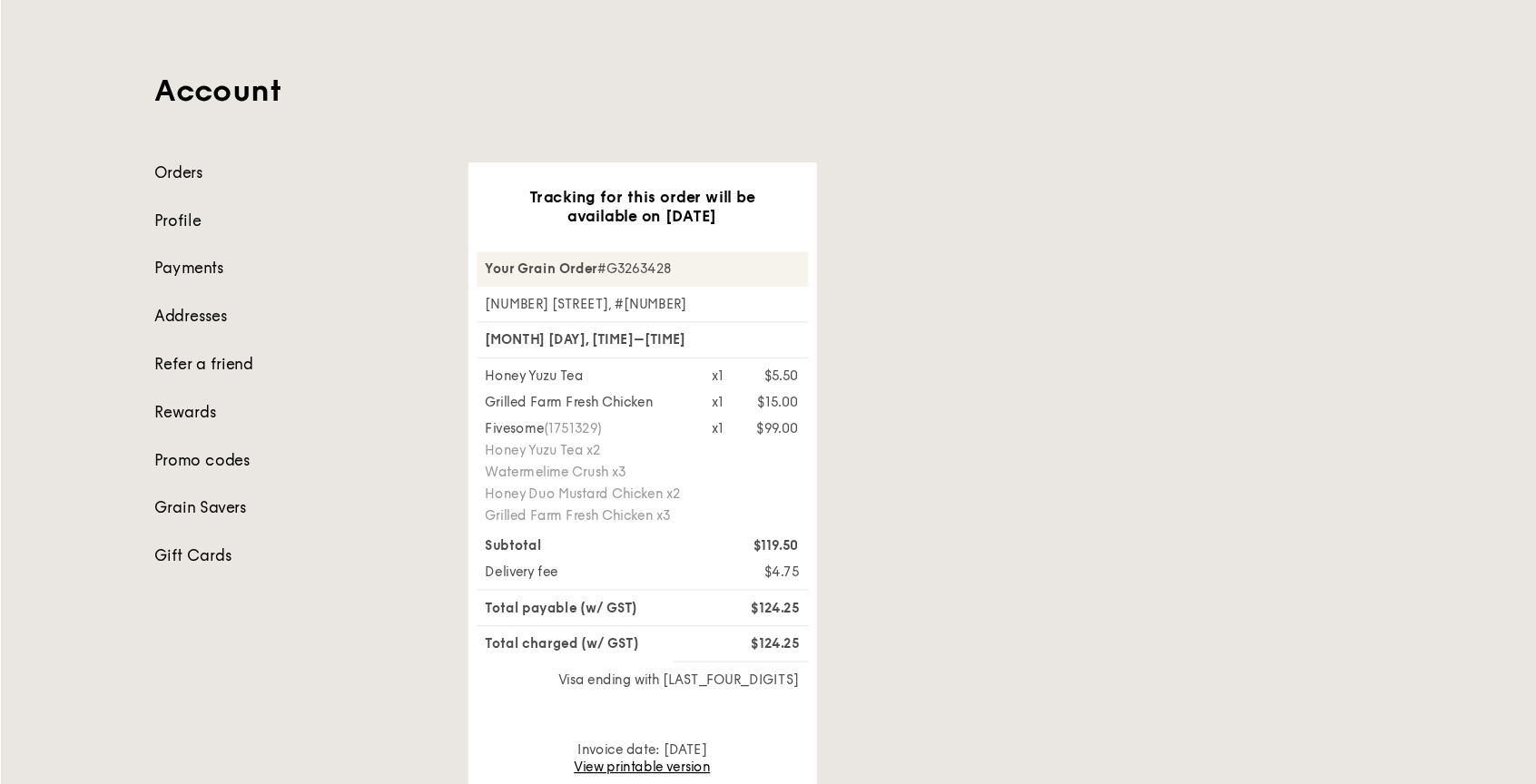 scroll, scrollTop: 0, scrollLeft: 0, axis: both 